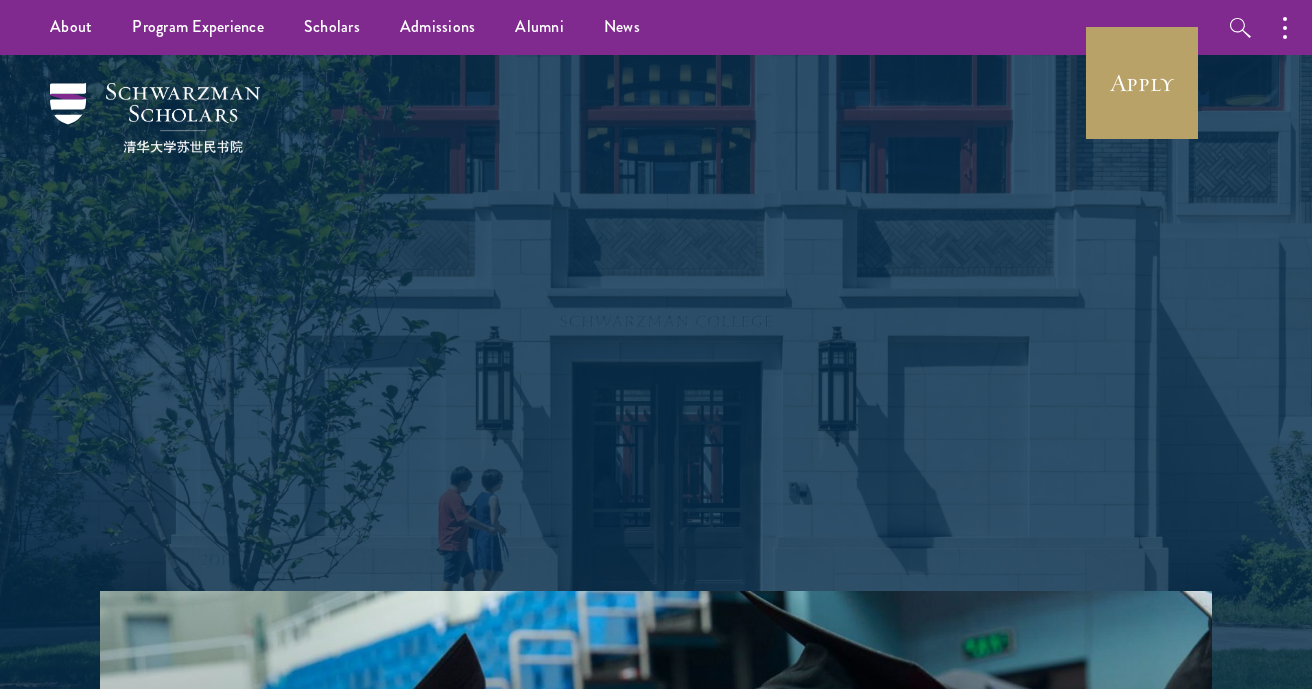 scroll, scrollTop: 0, scrollLeft: 0, axis: both 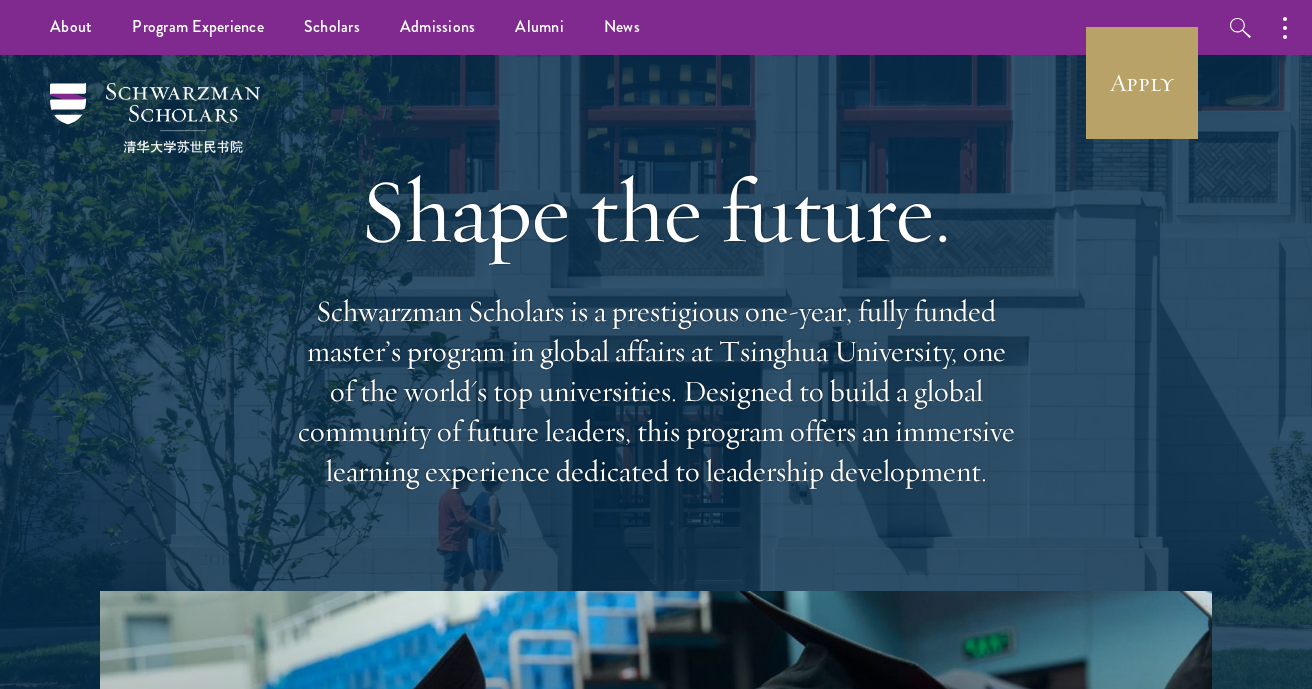 click on "Shape the future." at bounding box center (656, 211) 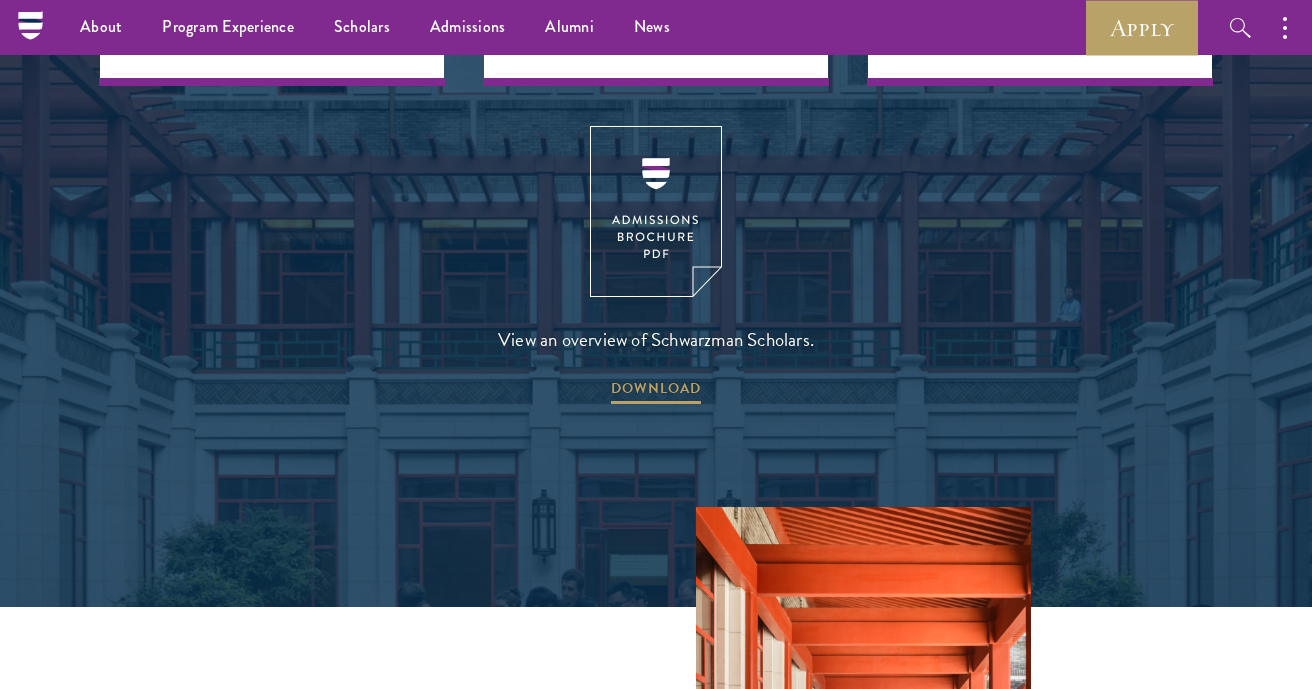 scroll, scrollTop: 2564, scrollLeft: 0, axis: vertical 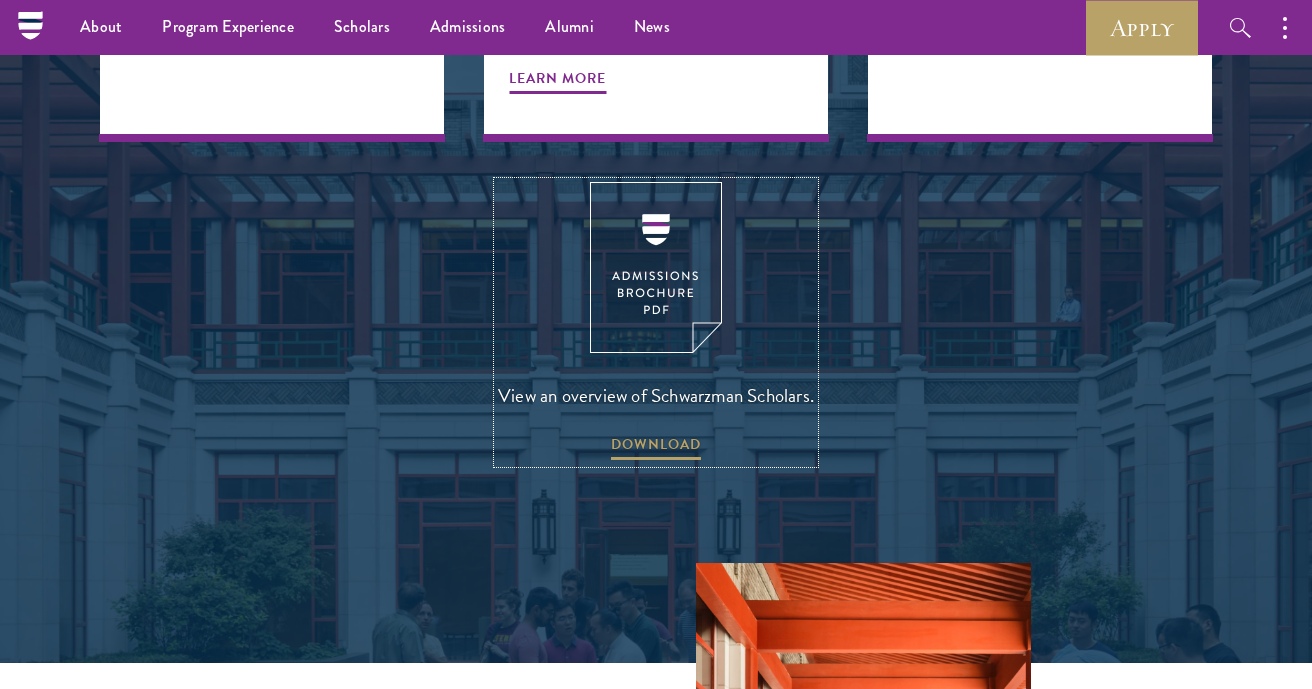 click at bounding box center [656, 267] 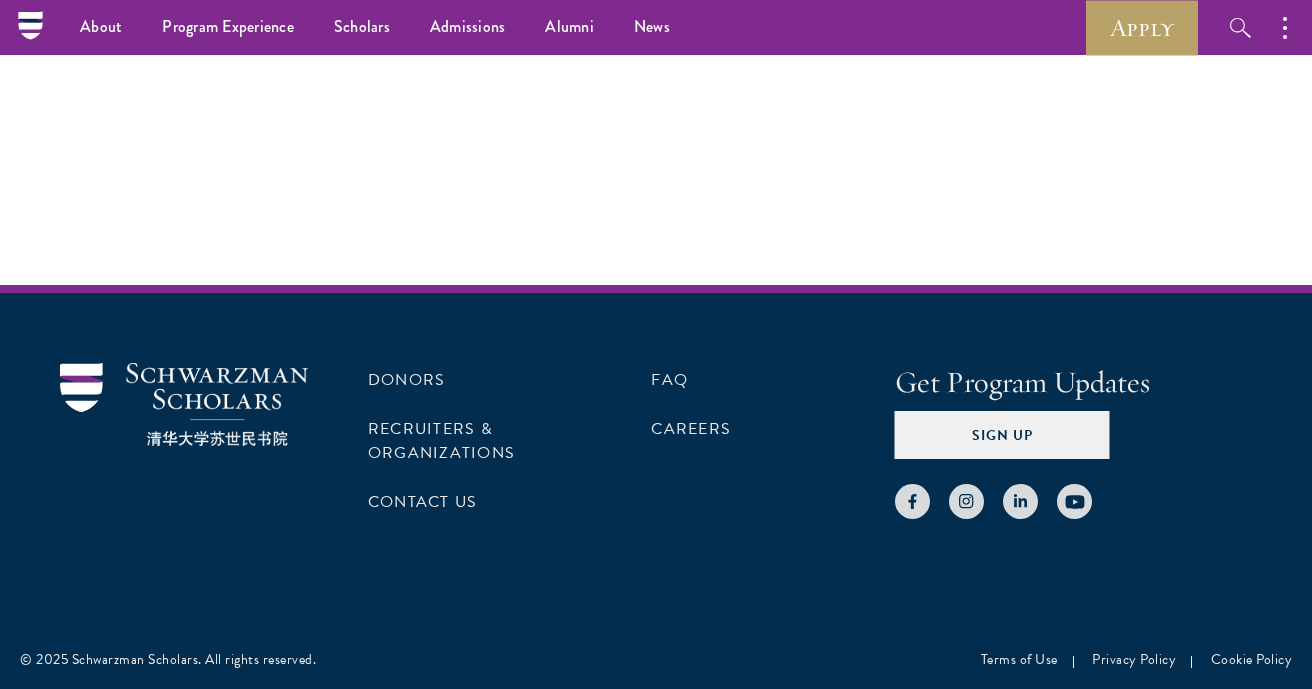 scroll, scrollTop: 5479, scrollLeft: 0, axis: vertical 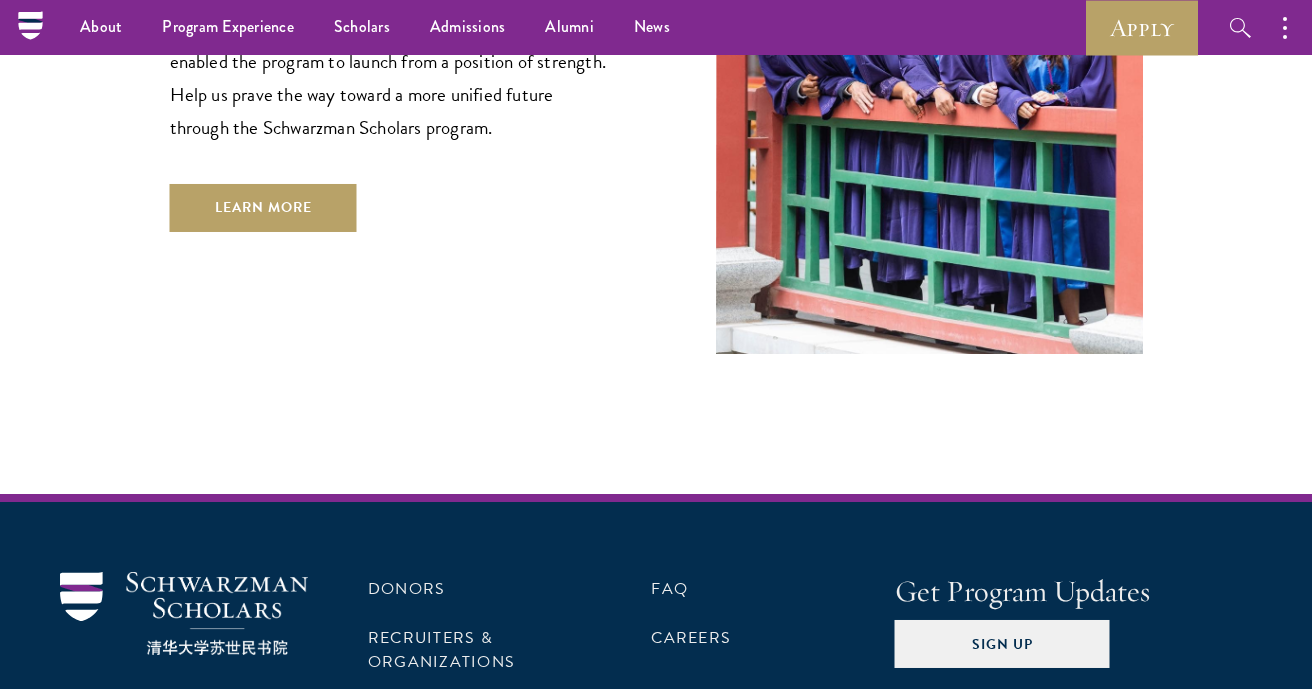click on "Donors & Supporters
Schwarzman Scholars is deeply grateful to every one of its dedicated supporters whose generous contributions have enabled the program to launch from a position of strength. Help us prave the way toward a more unified future through the Schwarzman Scholars program.
Learn More" at bounding box center (393, 67) 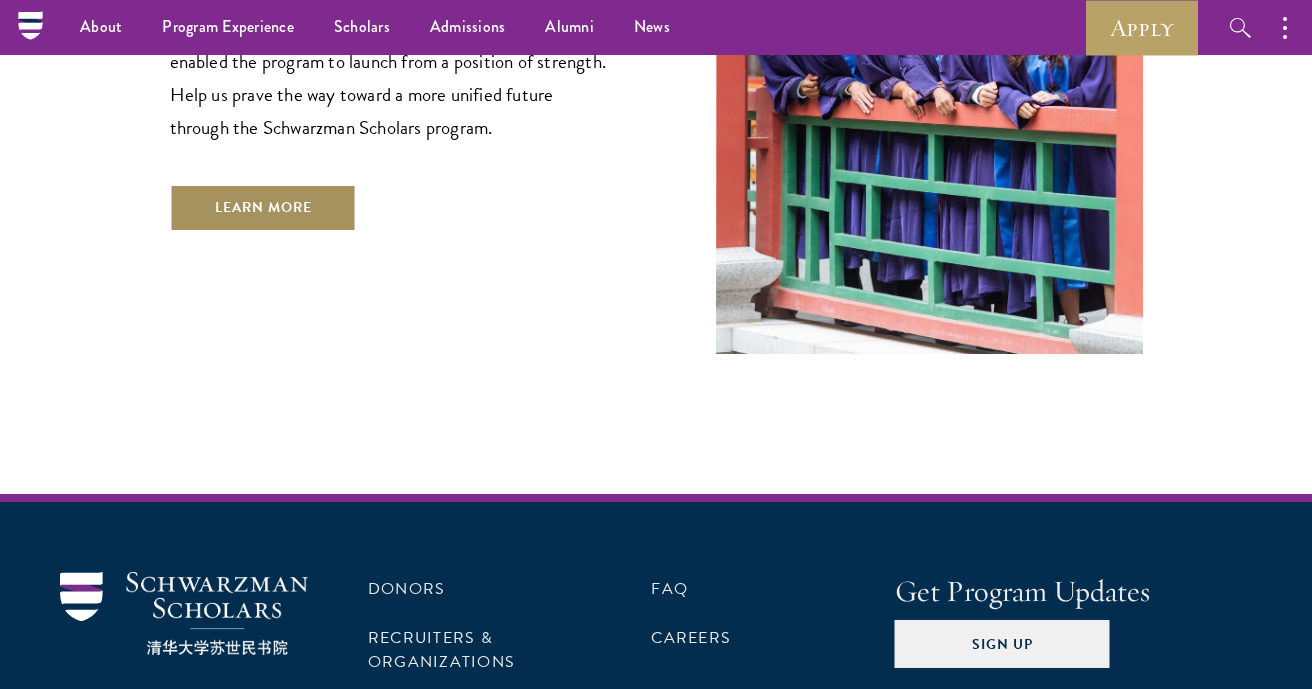 click on "Learn More" at bounding box center [263, 208] 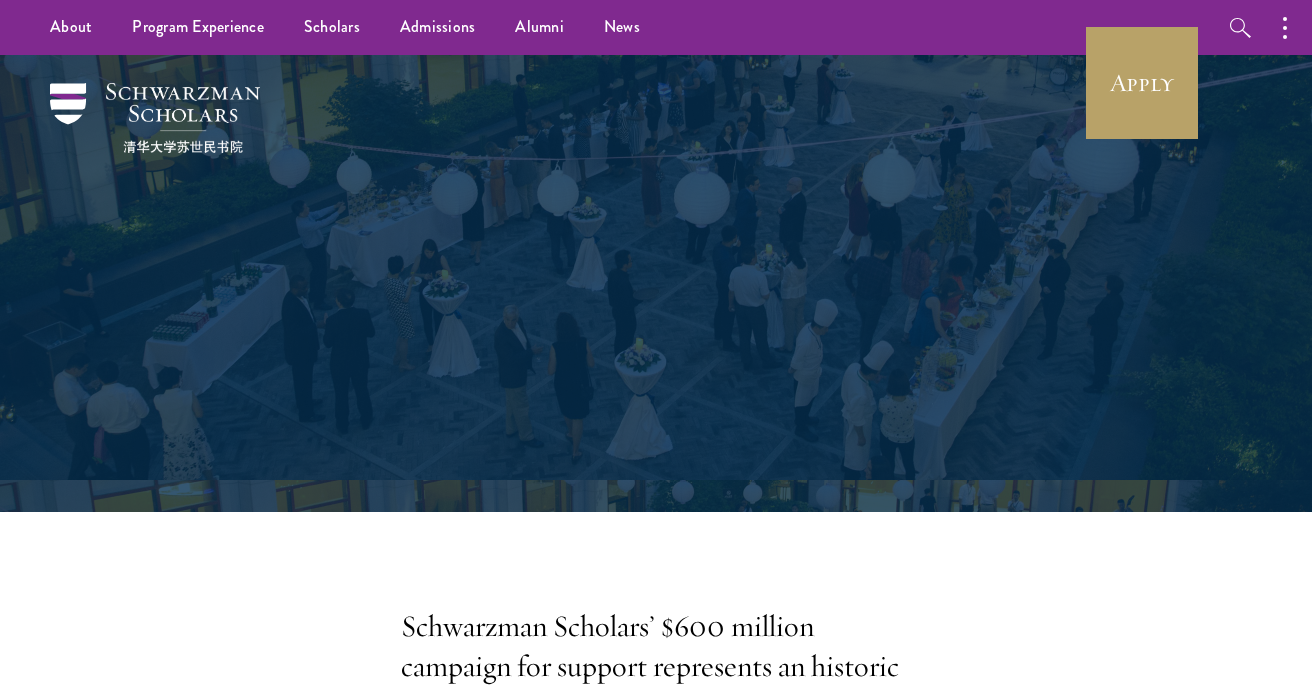 scroll, scrollTop: 0, scrollLeft: 0, axis: both 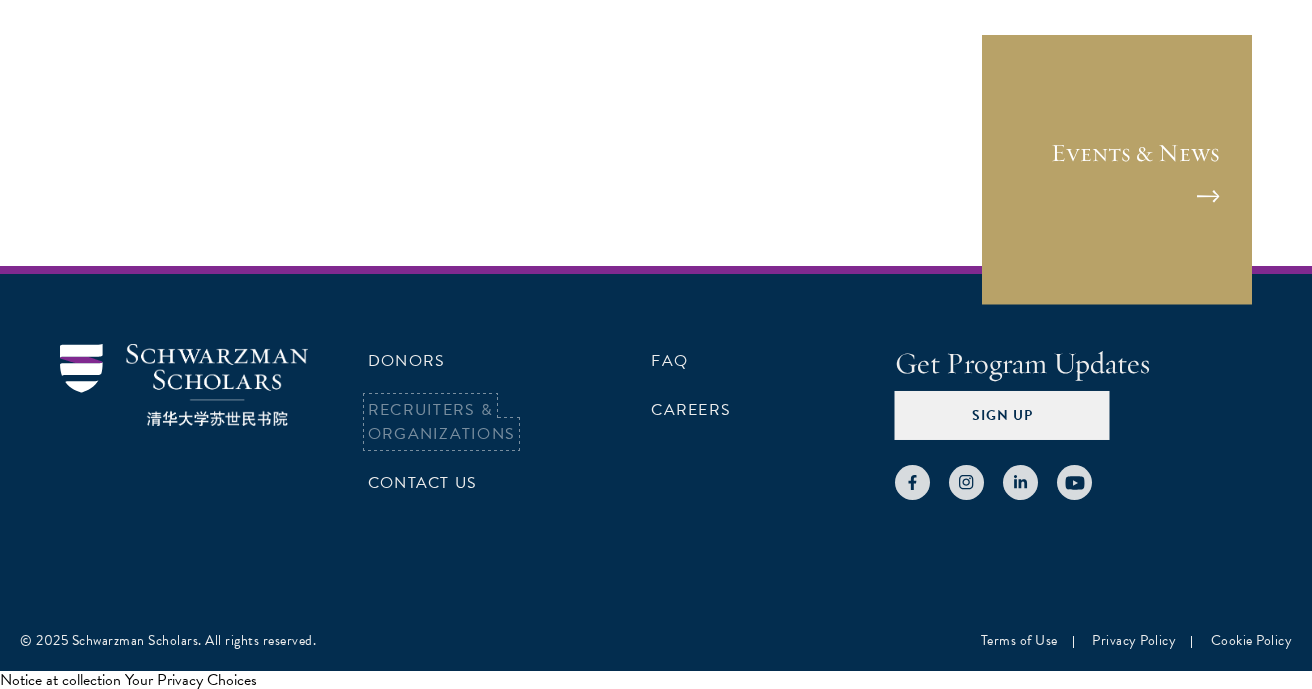 click on "Recruiters & Organizations" at bounding box center (441, 422) 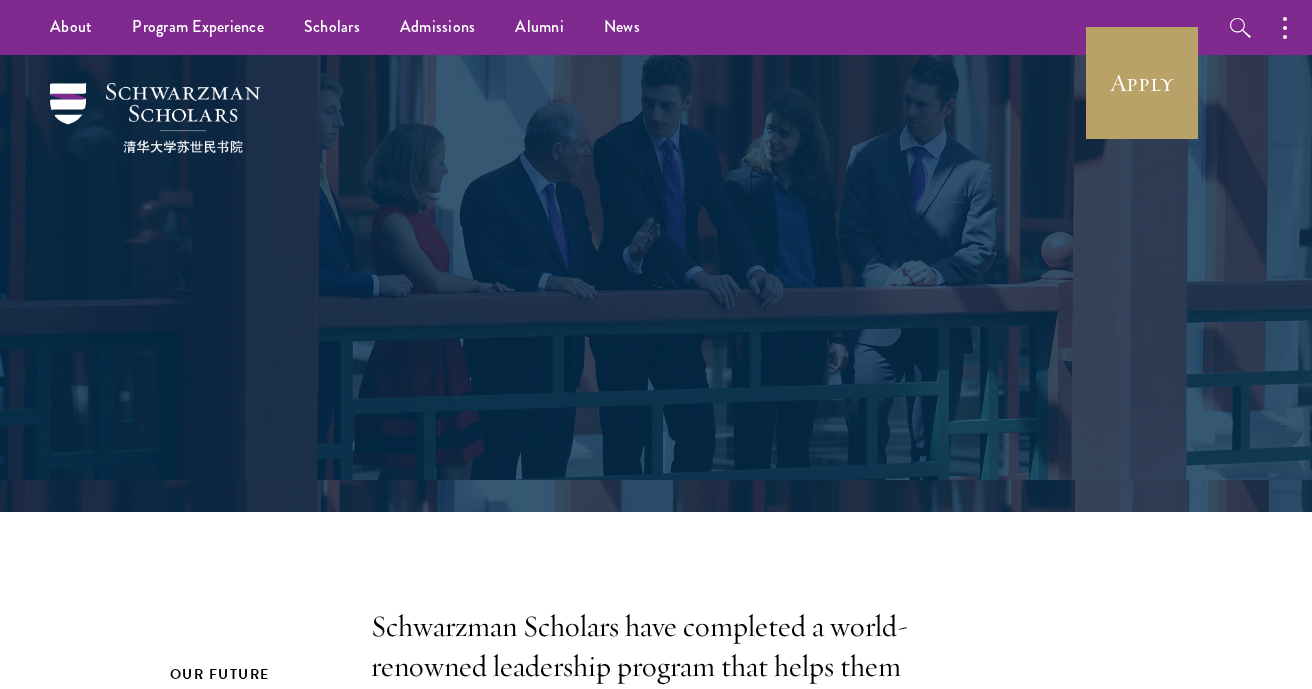 scroll, scrollTop: 0, scrollLeft: 0, axis: both 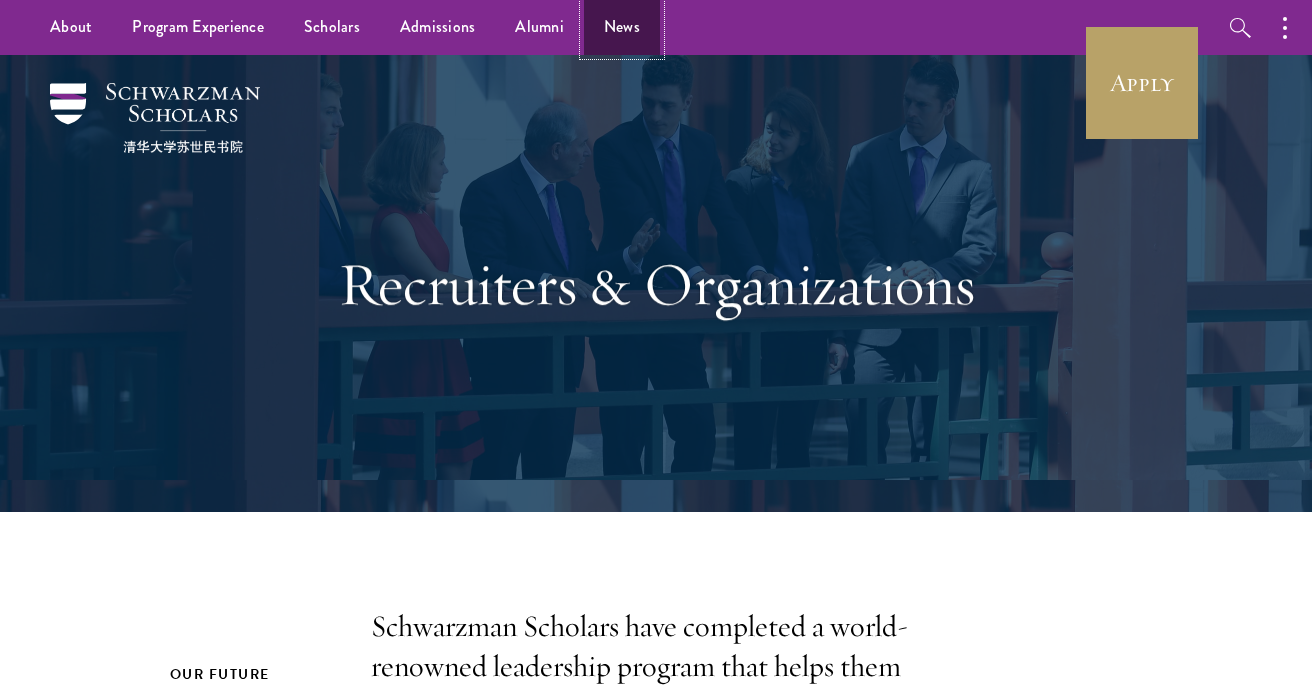 click on "News" at bounding box center (622, 27) 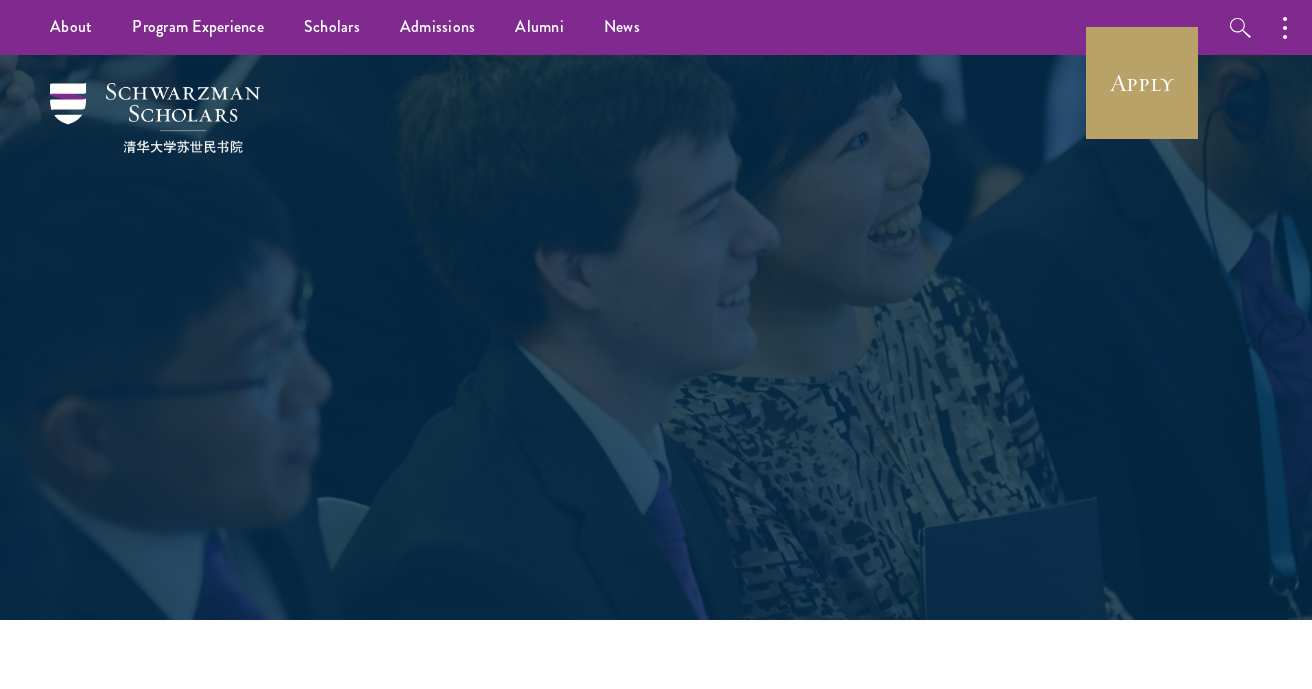 scroll, scrollTop: 0, scrollLeft: 0, axis: both 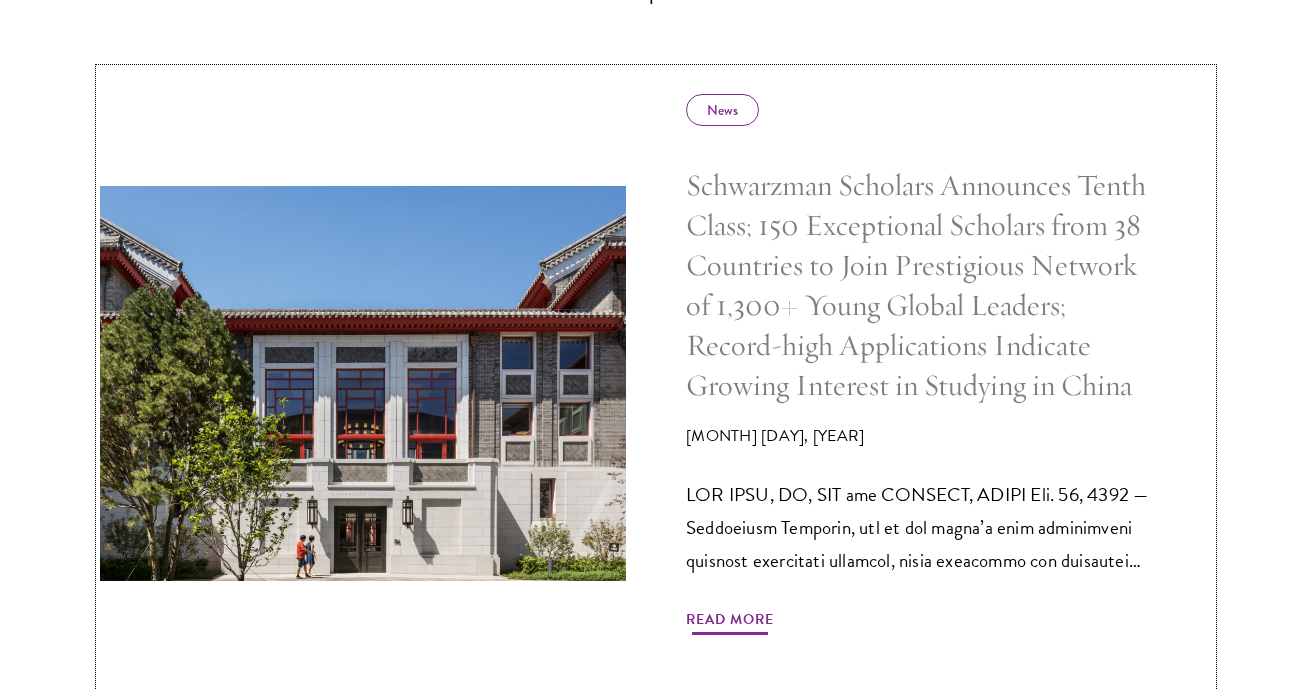 click on "Schwarzman Scholars Announces Tenth Class; 150 Exceptional Scholars from 38 Countries to Join Prestigious Network of 1,300+ Young  Global Leaders; Record-high Applications Indicate Growing Interest in Studying in China" at bounding box center [919, 285] 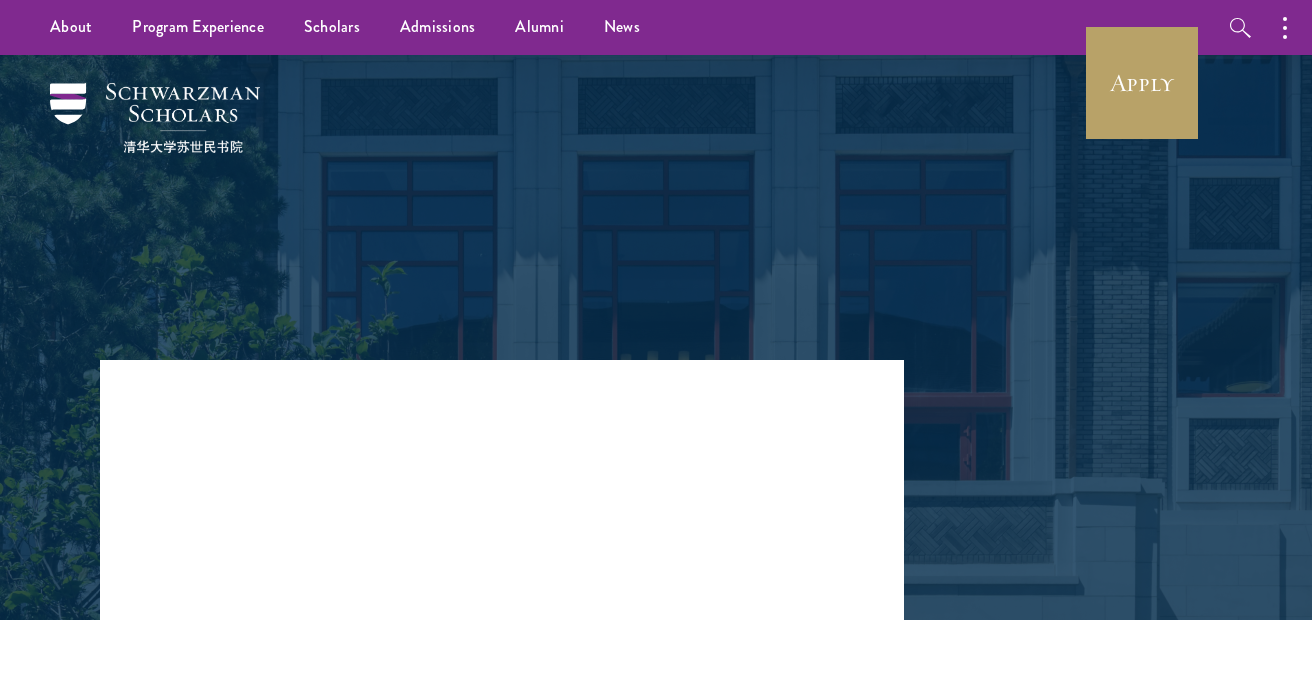 scroll, scrollTop: 0, scrollLeft: 0, axis: both 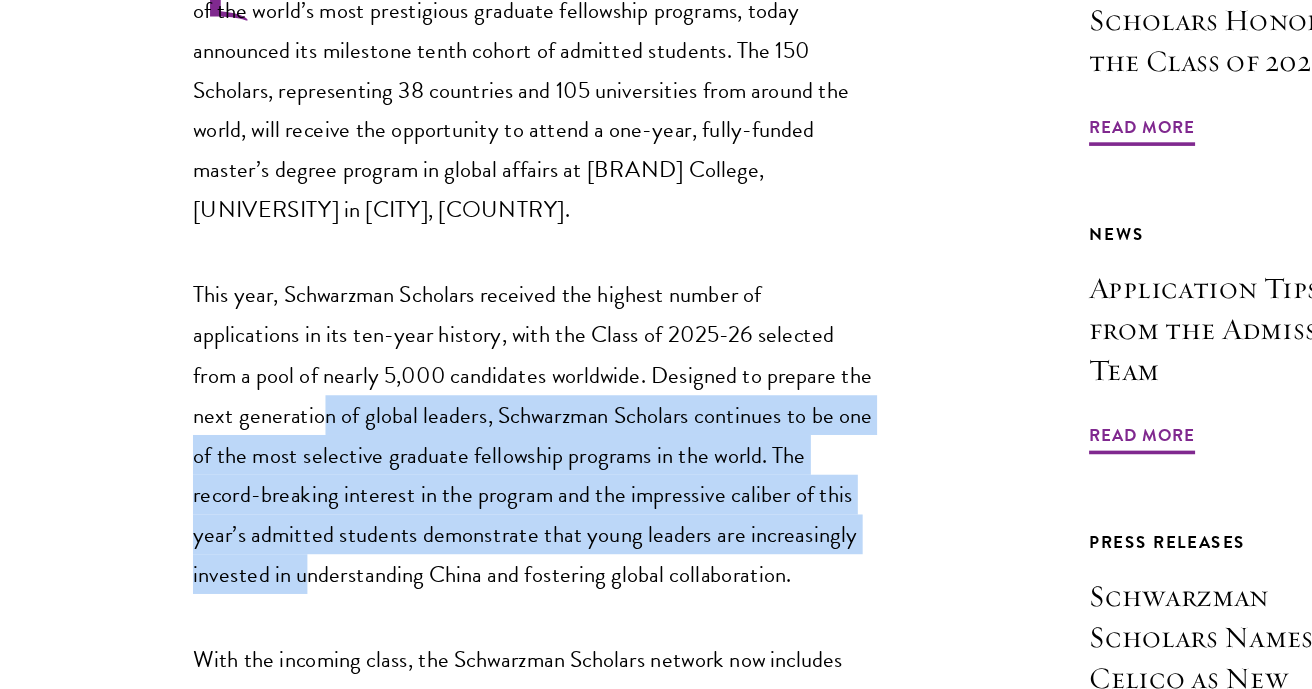 drag, startPoint x: 354, startPoint y: 383, endPoint x: 412, endPoint y: 576, distance: 201.52667 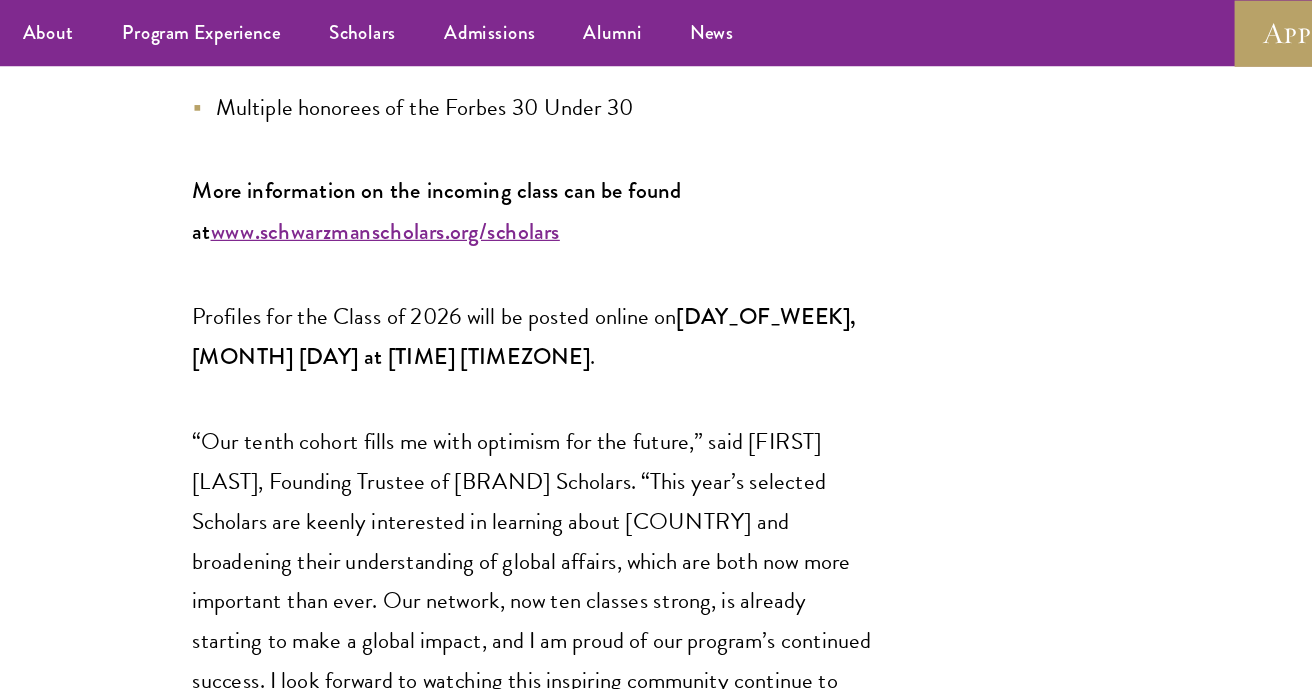 scroll, scrollTop: 2840, scrollLeft: 0, axis: vertical 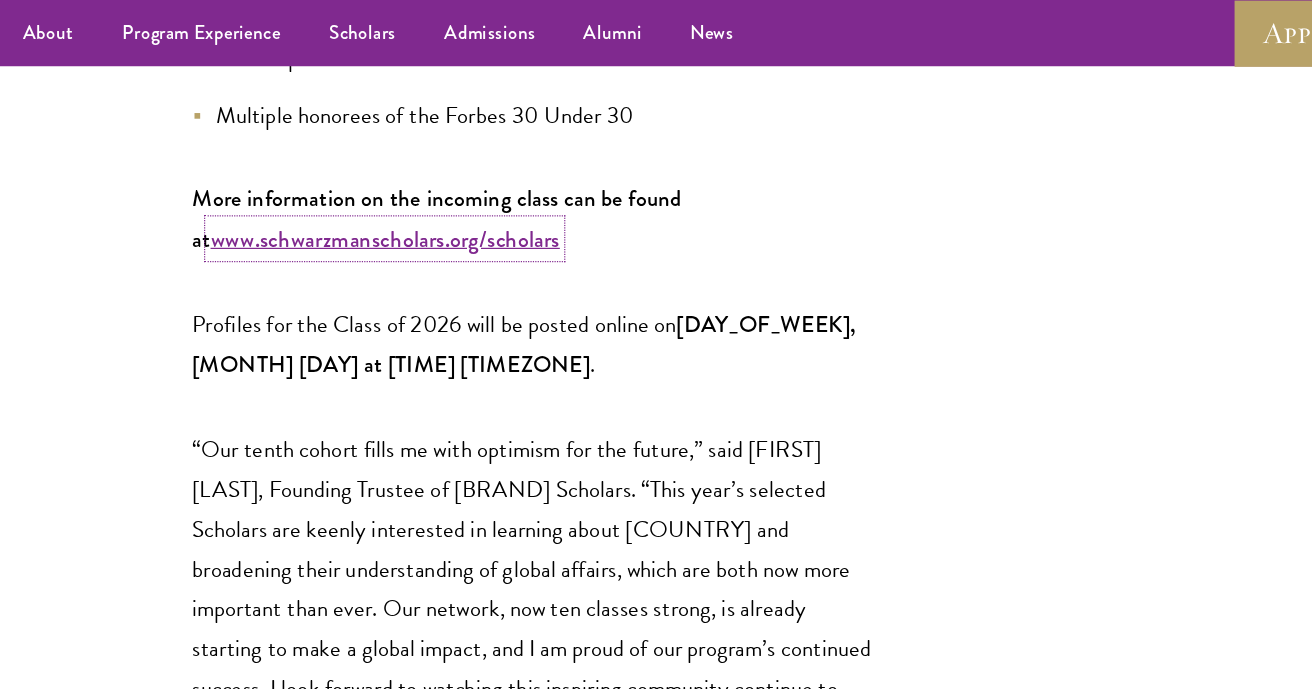 click on "www.schwarzmanscholars.org/scholars" at bounding box center (380, 198) 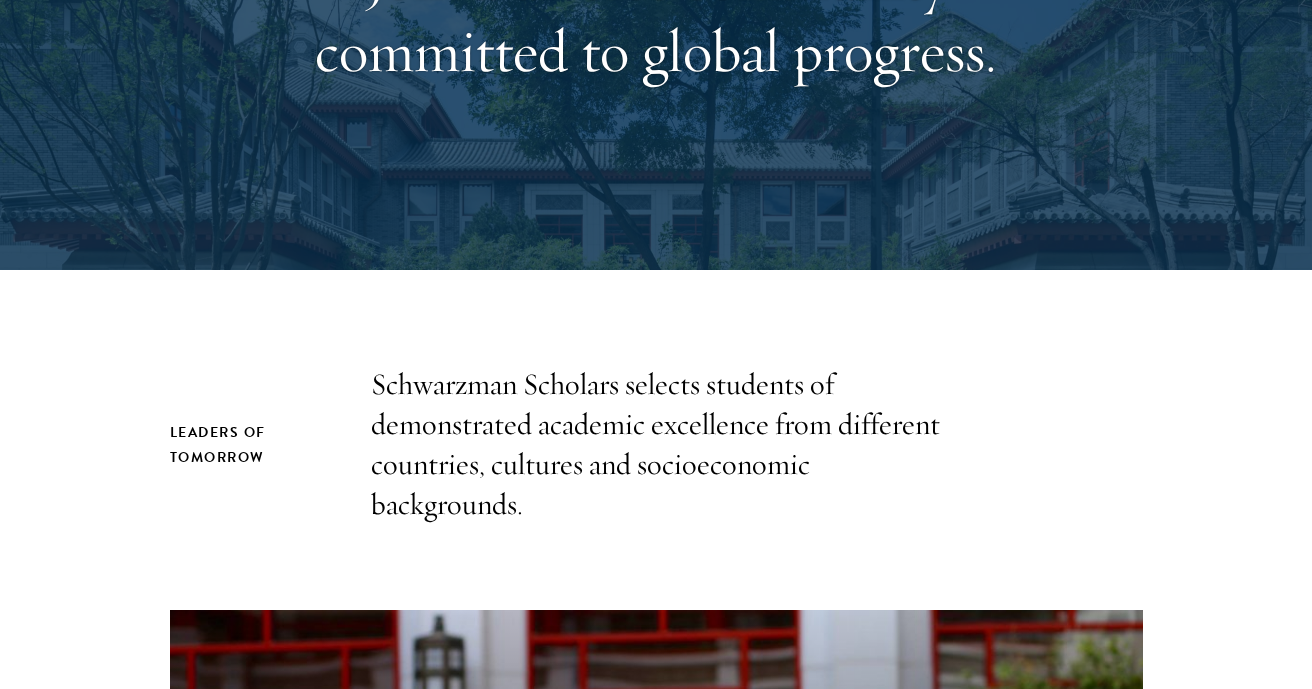 scroll, scrollTop: 0, scrollLeft: 0, axis: both 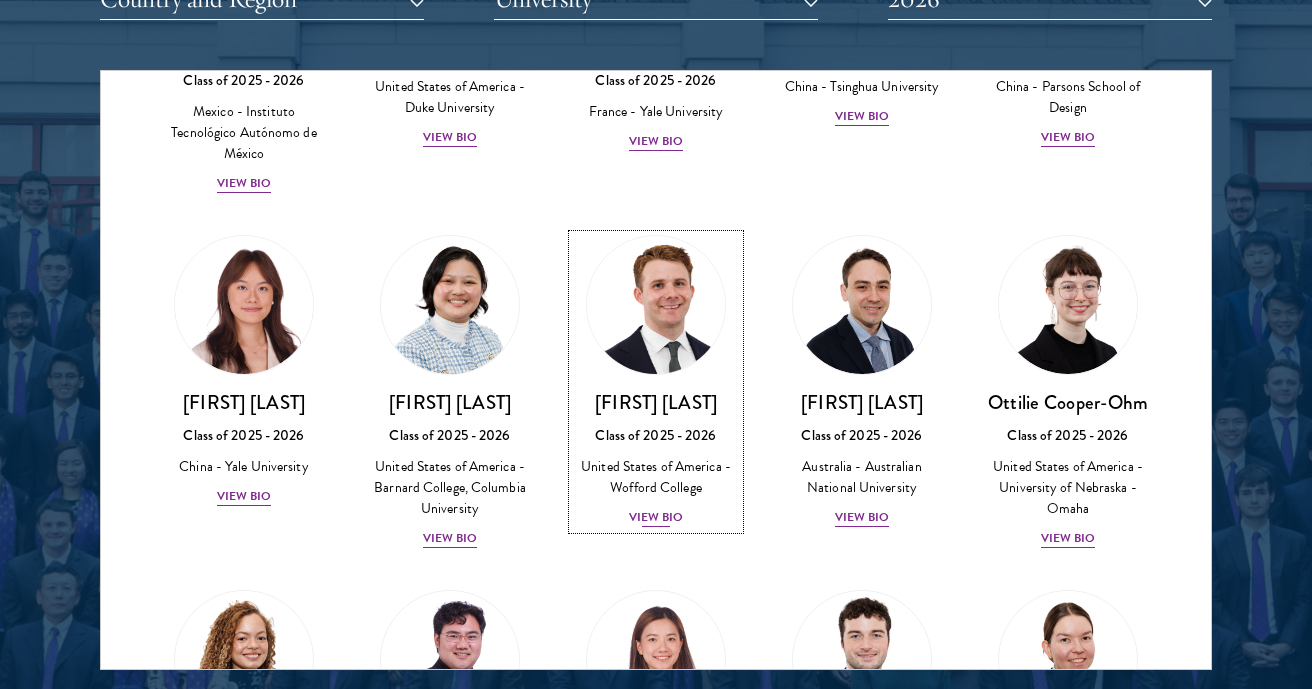 click on "View Bio" at bounding box center [656, 517] 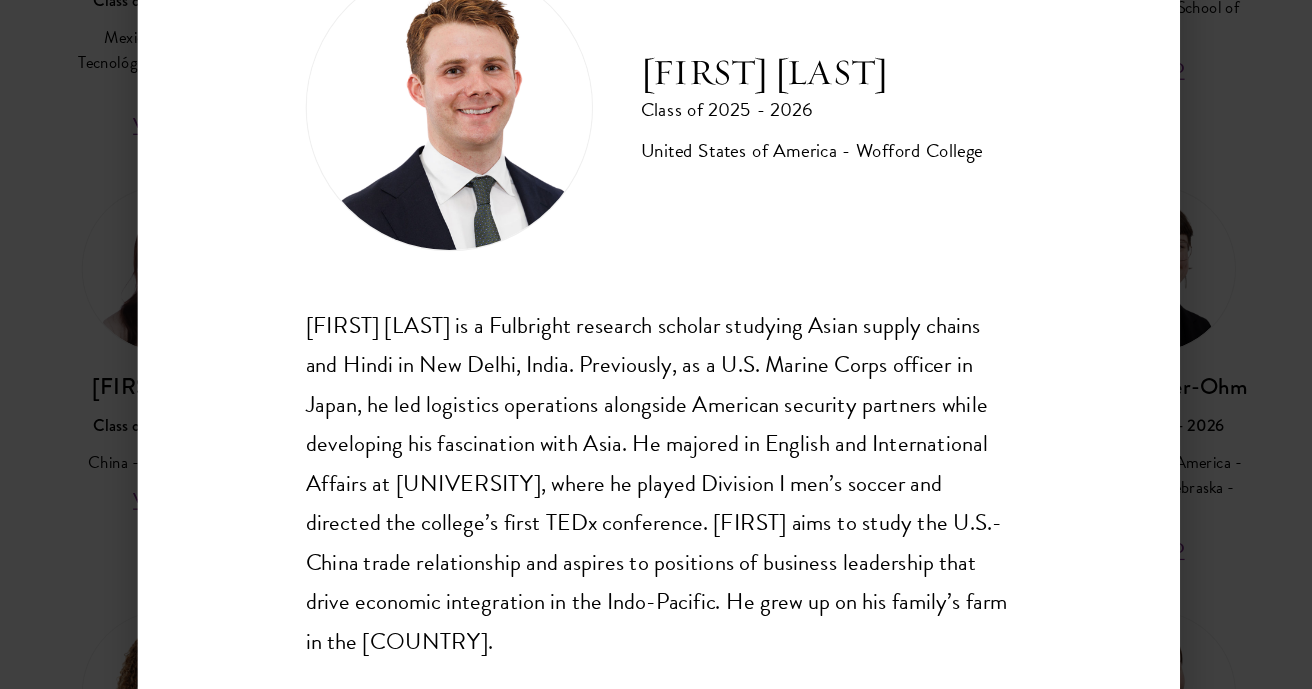 scroll, scrollTop: 13, scrollLeft: 0, axis: vertical 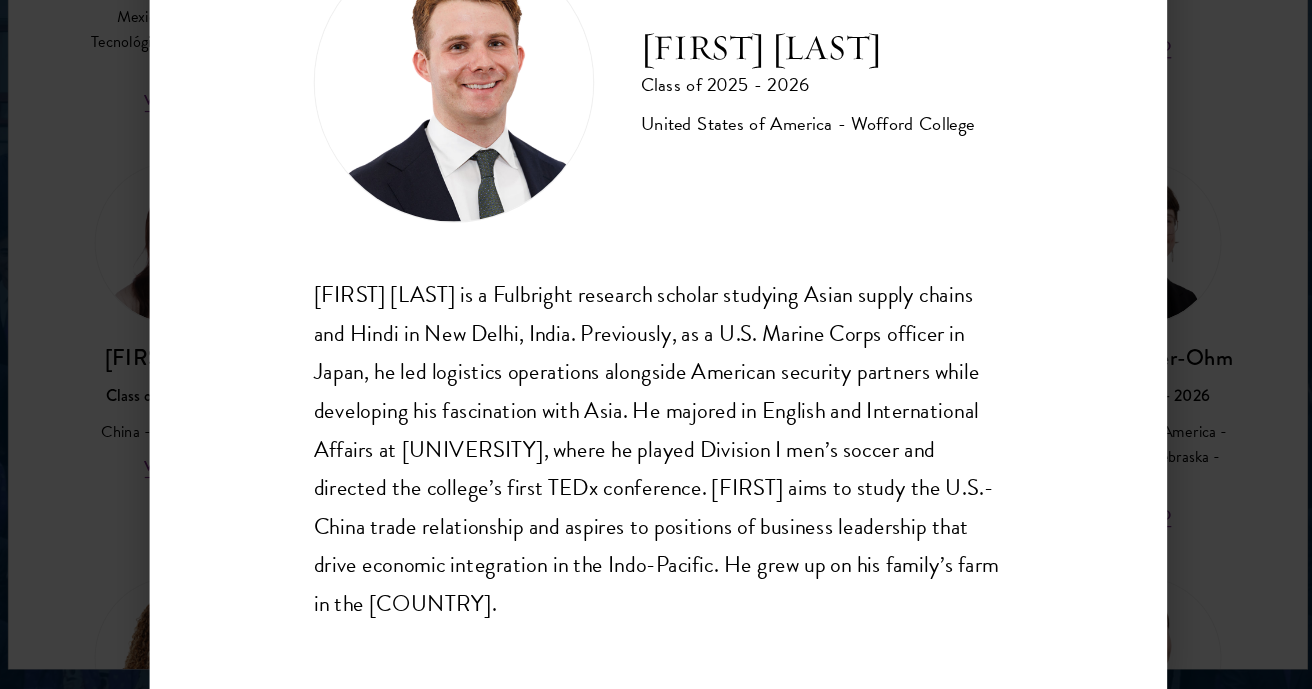 click on "[FIRST] [LAST]
Class of [YEAR] - [YEAR]
[COUNTRY] - [UNIVERSITY]
[FIRST] is a Fulbright research scholar studying Asian supply chains and Hindi in New Delhi, India. Previously, as a U.S. Marine Corps officer in Japan, he led logistics operations alongside American security partners while developing his fascination with Asia. He majored in English and International Affairs at [UNIVERSITY], where he played Division I men’s soccer and directed the college’s first TEDx conference. [FIRST] aims to study the U.S.-China trade relationship and aspires to positions of business leadership that drive economic integration in the Indo-Pacific. He grew up on his family’s farm in the [COUNTRY]." at bounding box center [656, 344] 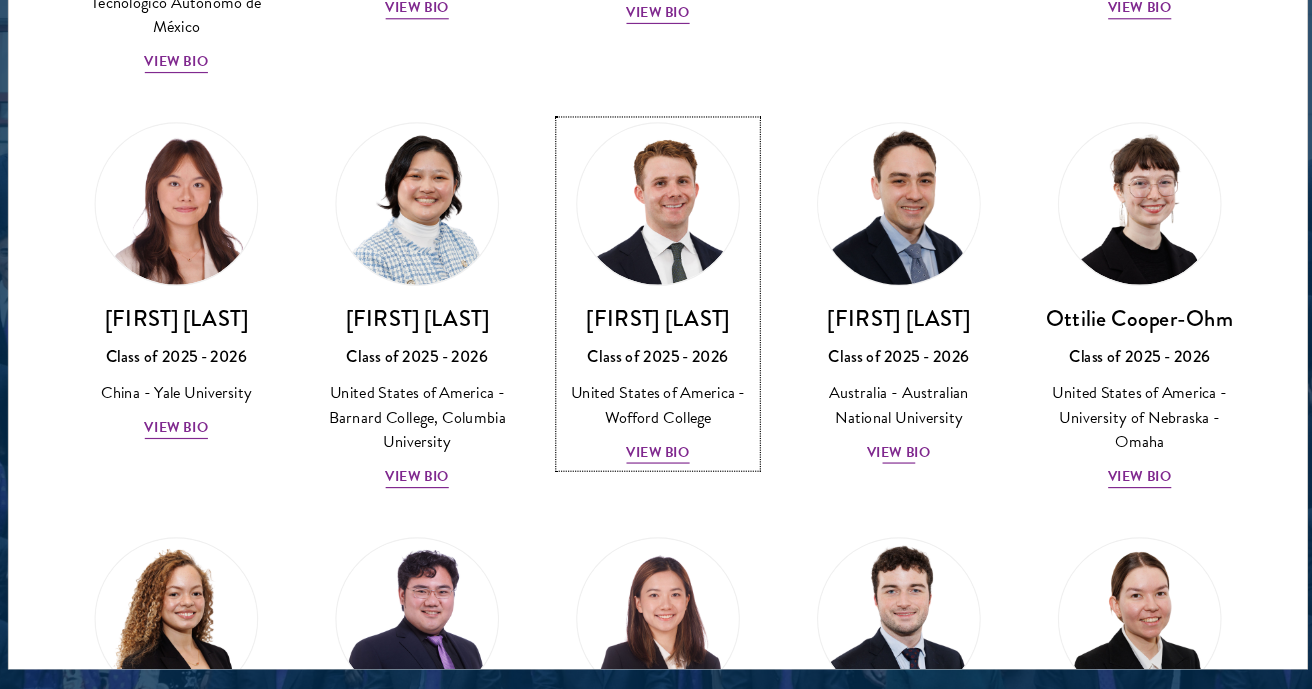 scroll, scrollTop: 1844, scrollLeft: 0, axis: vertical 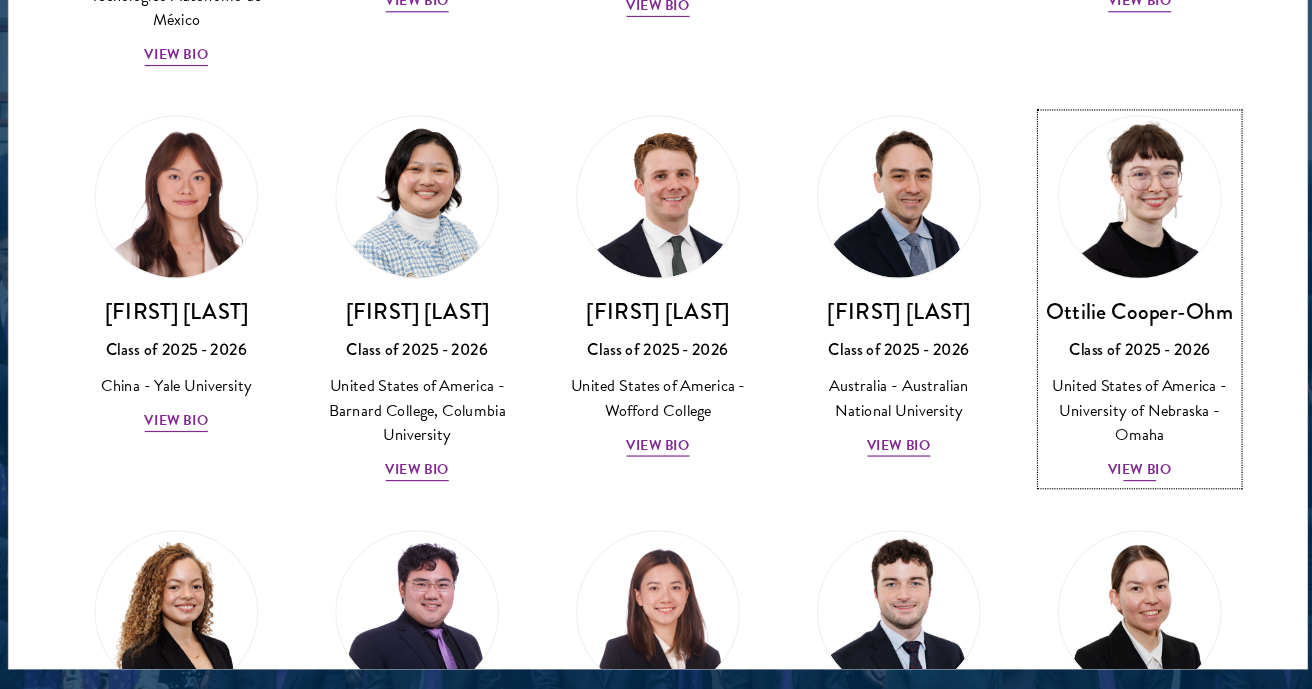 click at bounding box center [1068, 266] 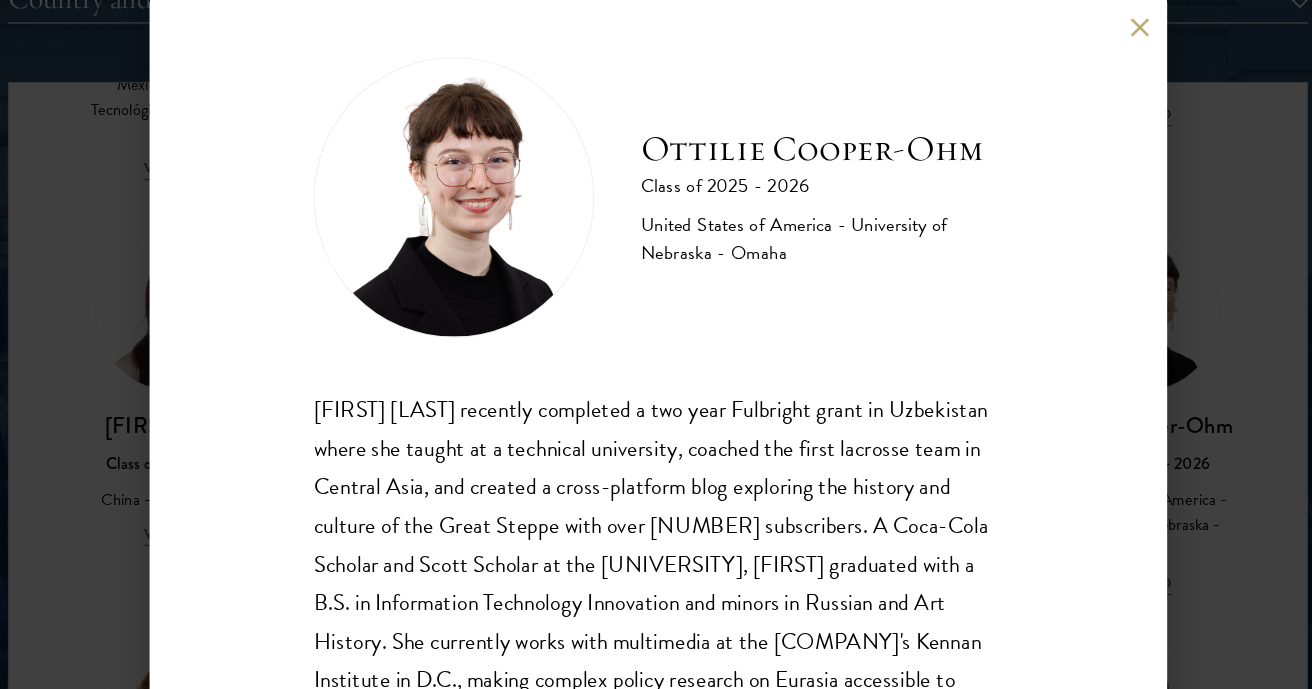 scroll, scrollTop: 13, scrollLeft: 0, axis: vertical 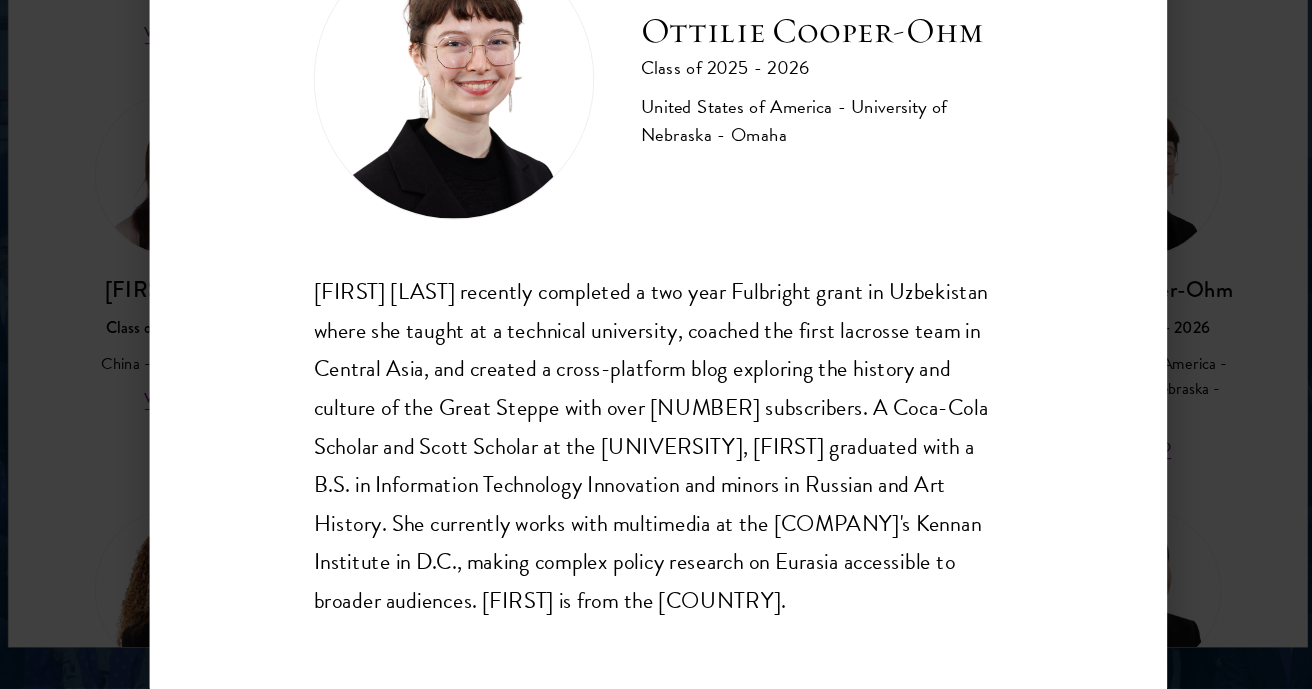 click on "[FIRST] [LAST]
Class of [YEAR] - [YEAR]
[COUNTRY NAME] - [UNIVERSITY NAME]
[FIRST] [LAST] recently completed a two year Fulbright grant in [COUNTRY NAME] where she taught at a technical university, coached the first lacrosse team in [REGION NAME], and created a cross-platform blog exploring the history and culture of the Great Steppe with over [NUMBER] subscribers. A [AWARD NAME] Scholar and [AWARD NAME] Scholar at the [UNIVERSITY NAME], [FIRST] graduated with a B.S. in [MAJOR] and minors in [LANGUAGE] and [SUBJECT]. She currently works with multimedia at the [INSTITUTE NAME]'s [DEPARTMENT NAME] in [CITY NAME], making complex policy research on [REGION NAME] accessible to broader audiences. [FIRST] is from the [COUNTRY NAME]." at bounding box center (656, 344) 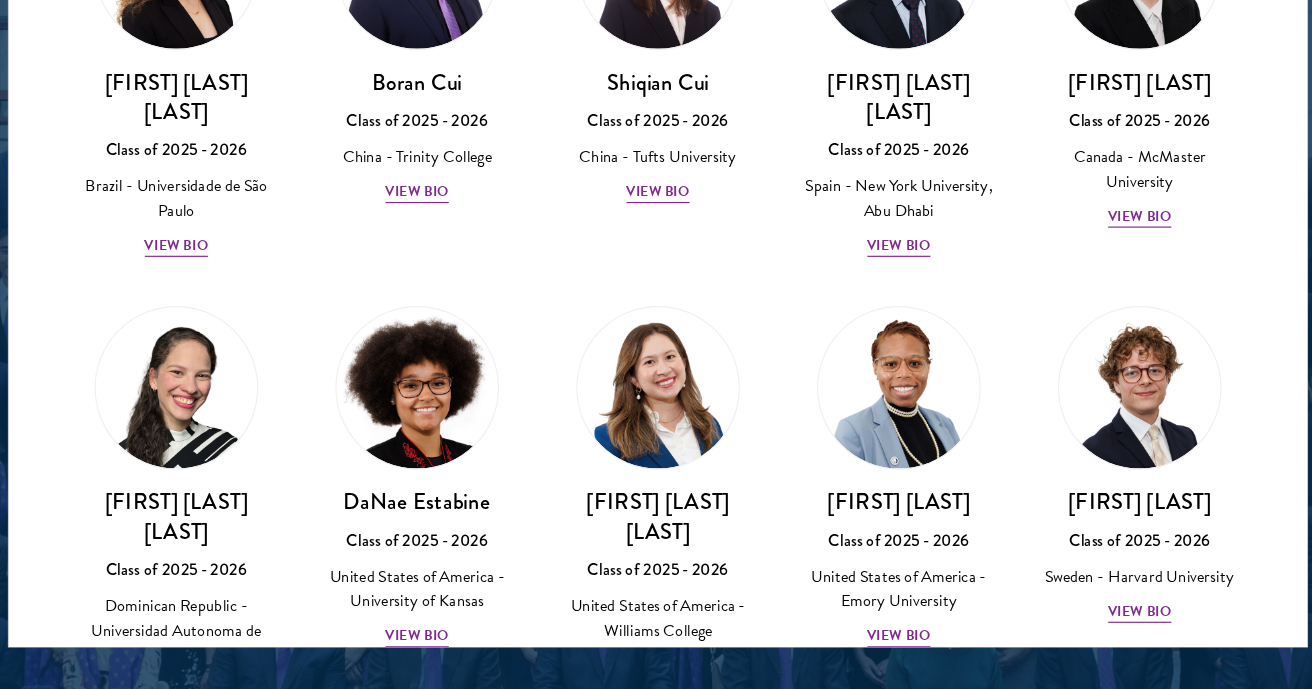 scroll, scrollTop: 2484, scrollLeft: 0, axis: vertical 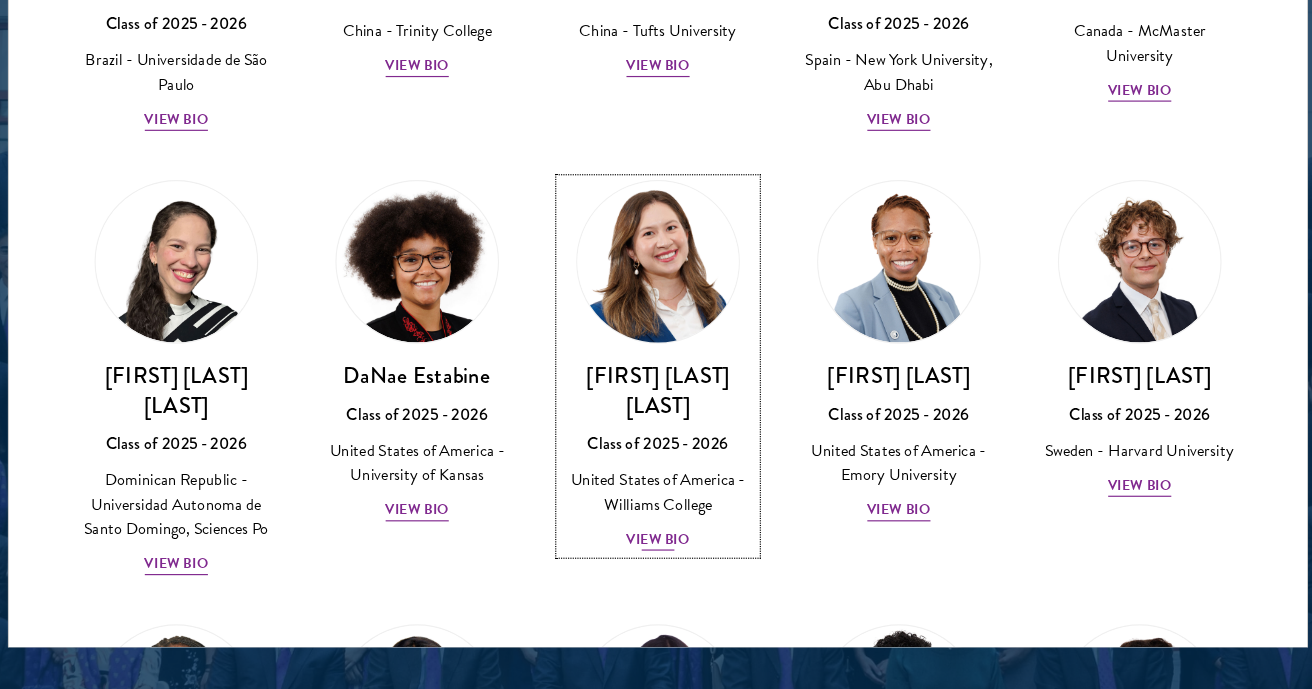click at bounding box center (656, 323) 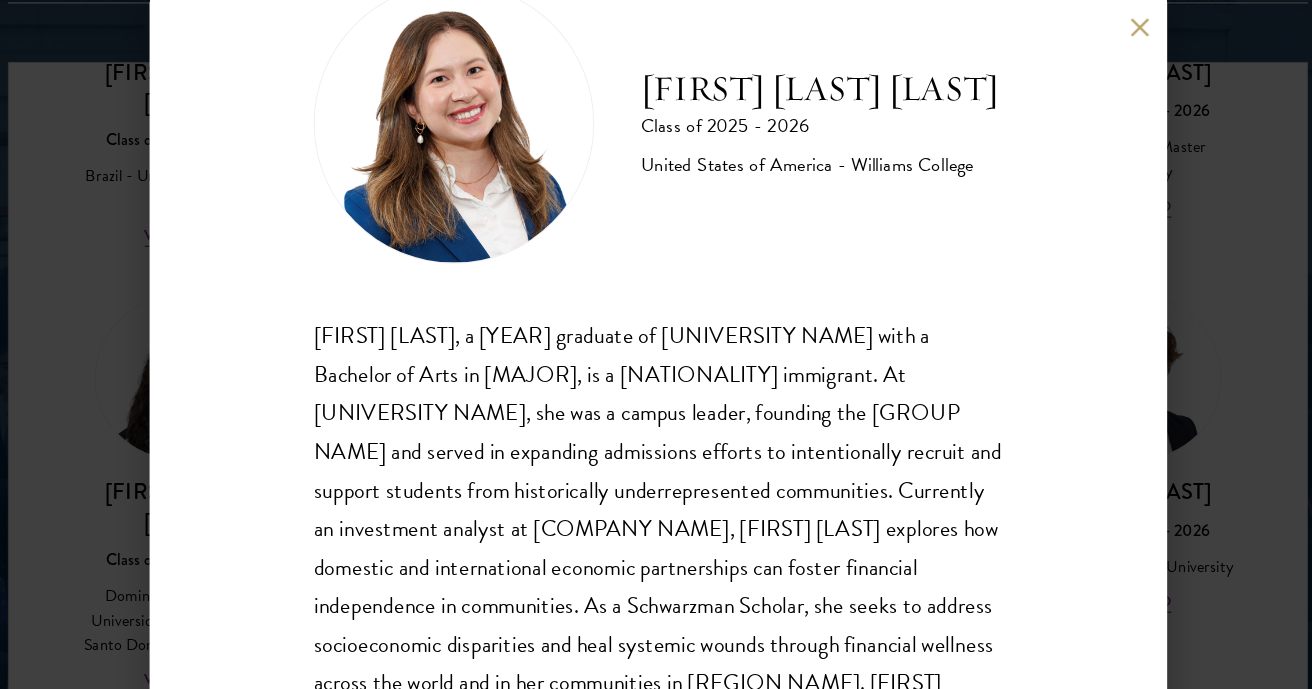 scroll, scrollTop: 79, scrollLeft: 0, axis: vertical 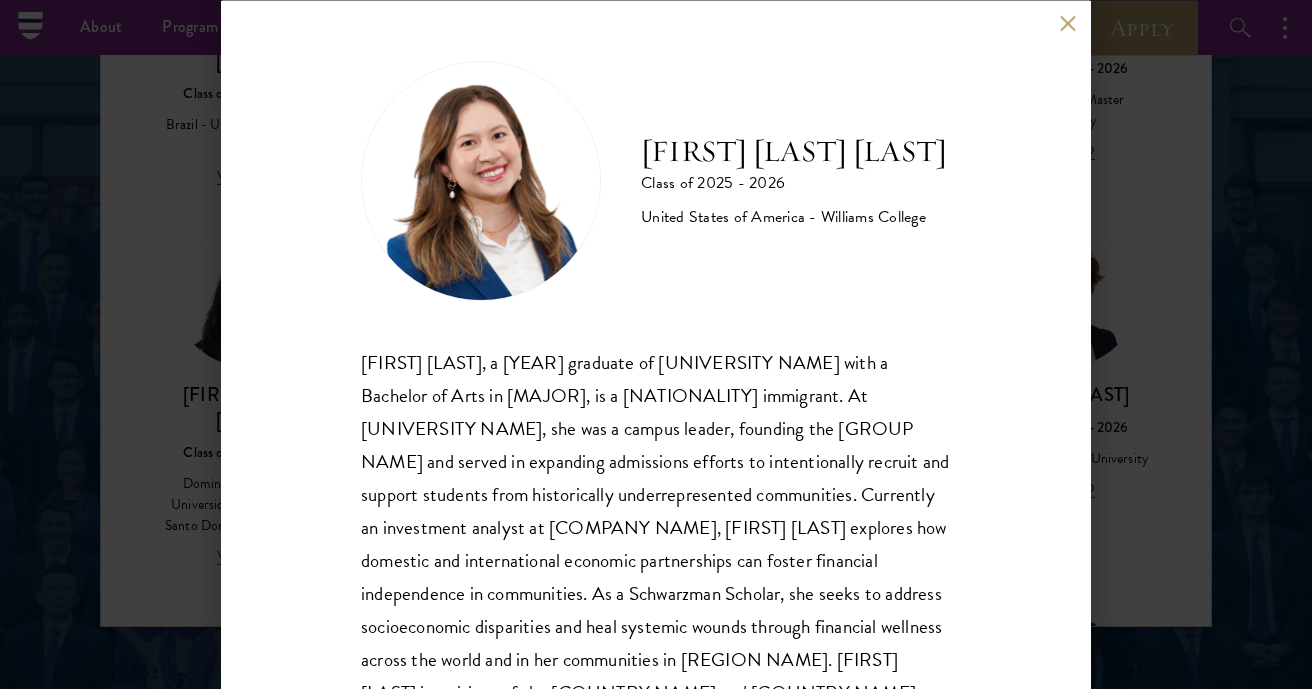click on "[FIRST] [LAST], a [YEAR] graduate of [UNIVERSITY] with a Bachelor of Arts in Political Economy, is a first-generation [NATIONALITY] immigrant. At [UNIVERSITY], she was a campus leader, founding the Latinx pre-professional network and served in expanding admissions efforts to intentionally recruit and support students from historically underrepresented communities. Currently an investment analyst at Vanguard Asset Management, [FIRST] explores how domestic and international economic partnerships can foster financial independence in communities. As a Schwarzman Scholar, she seeks to address socioeconomic disparities and heal systemic wounds through financial wellness across the world and in her communities in [REGION]. [FIRST] is a citizen of the [COUNTRY] and [COUNTRY]." at bounding box center (656, 344) 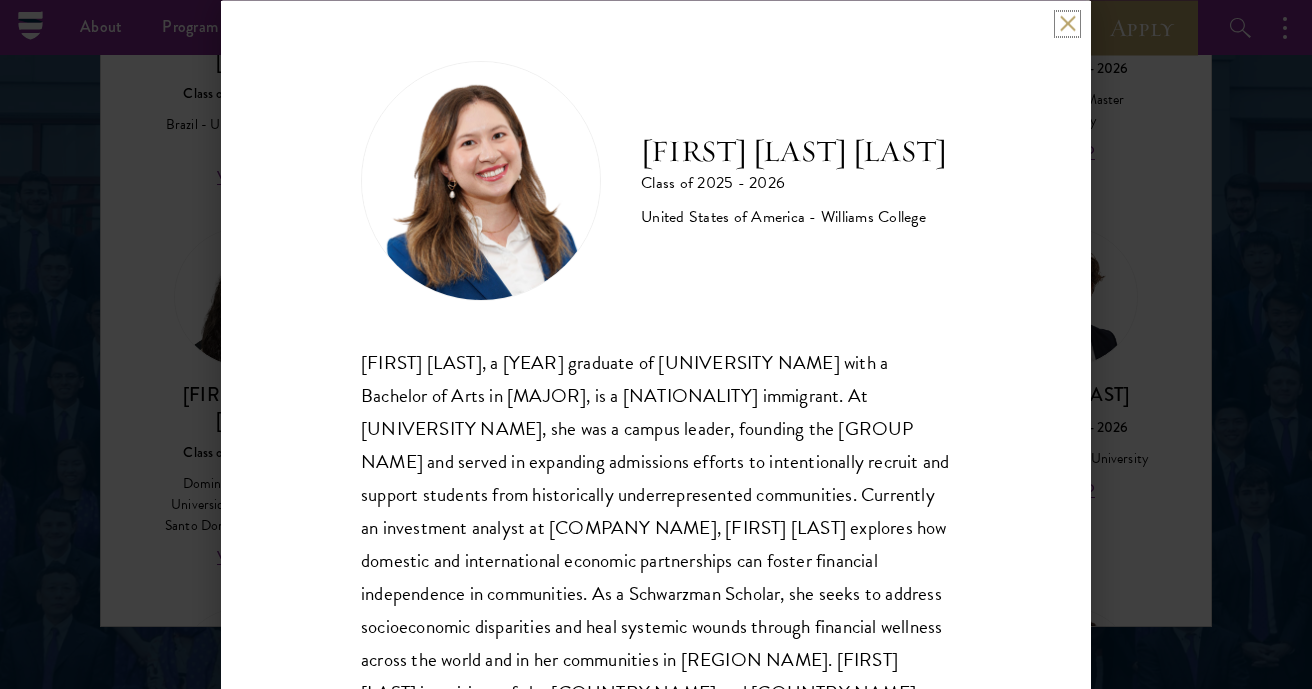 click at bounding box center (1067, 23) 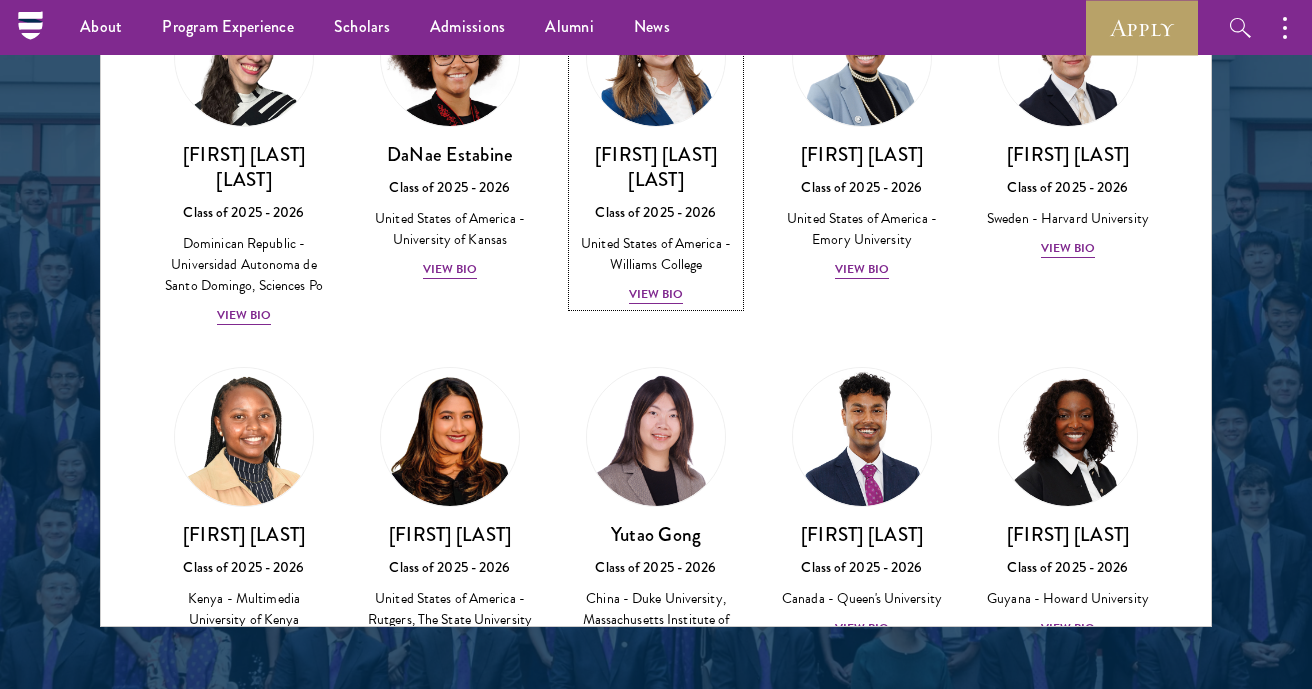 scroll, scrollTop: 2670, scrollLeft: 0, axis: vertical 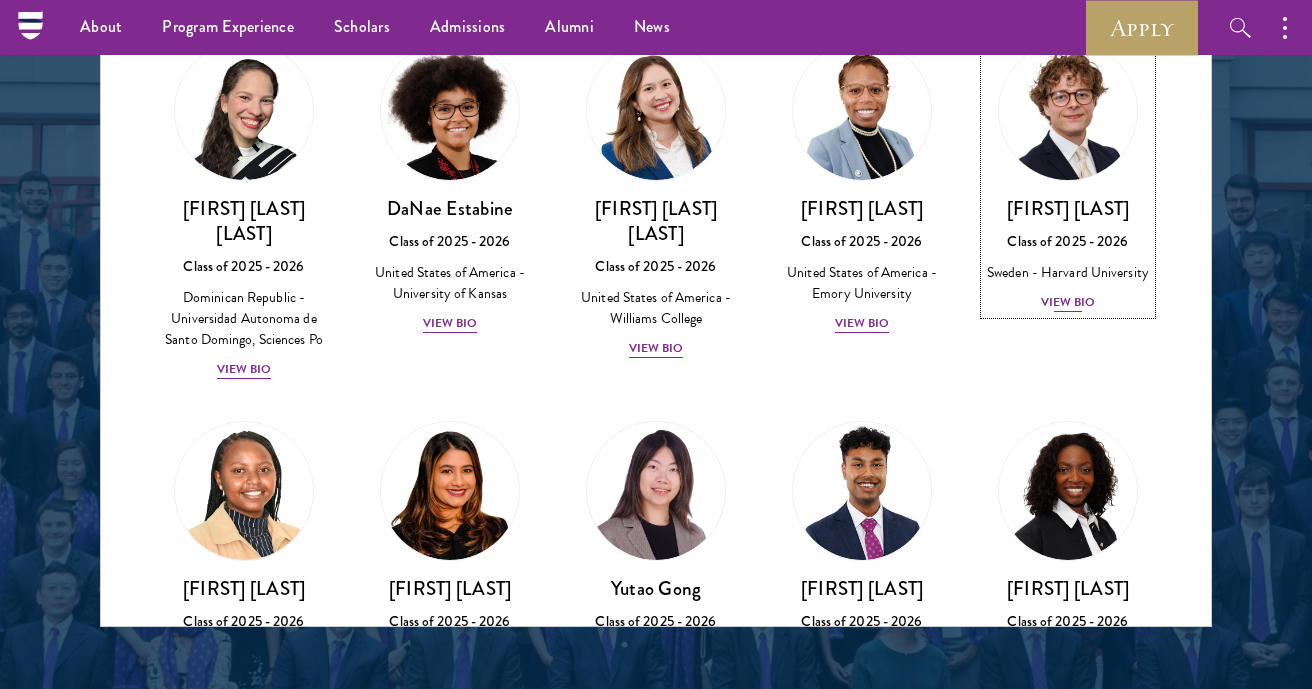 click on "[FIRST] [LAST]
Class of [YEAR] - [YEAR]
[COUNTRY NAME] - [UNIVERSITY NAME]
View Bio" at bounding box center [1068, 177] 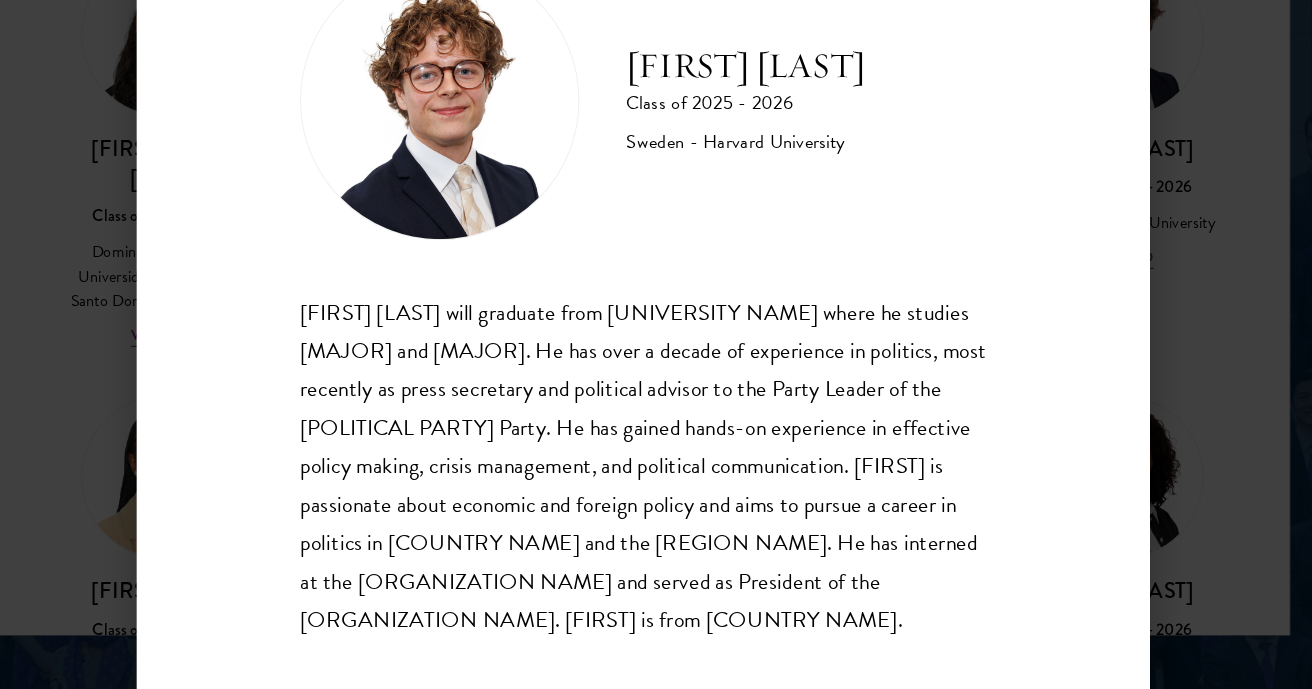 scroll, scrollTop: 13, scrollLeft: 0, axis: vertical 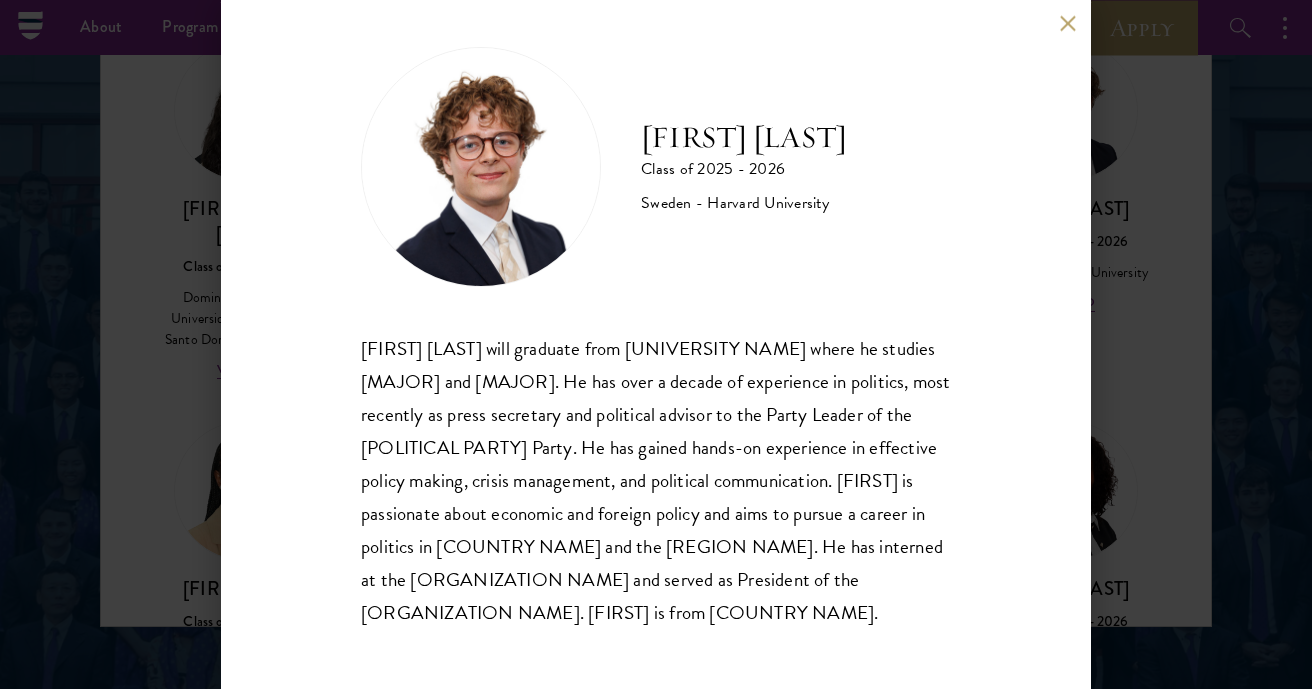 click on "[FIRST] [LAST] will graduate from [UNIVERSITY NAME] where he studies [MAJOR] and [MAJOR]. He has over a decade of experience in politics, most recently as press secretary and political advisor to the Party Leader of the [POLITICAL PARTY] Party. He has gained hands-on experience in effective policy making, crisis management, and political communication. [FIRST] is passionate about economic and foreign policy and aims to pursue a career in politics in [COUNTRY NAME] and the [REGION NAME]. He has interned at the [ORGANIZATION NAME] and served as President of the [ORGANIZATION NAME]. [FIRST] is from [COUNTRY NAME]." at bounding box center [656, 344] 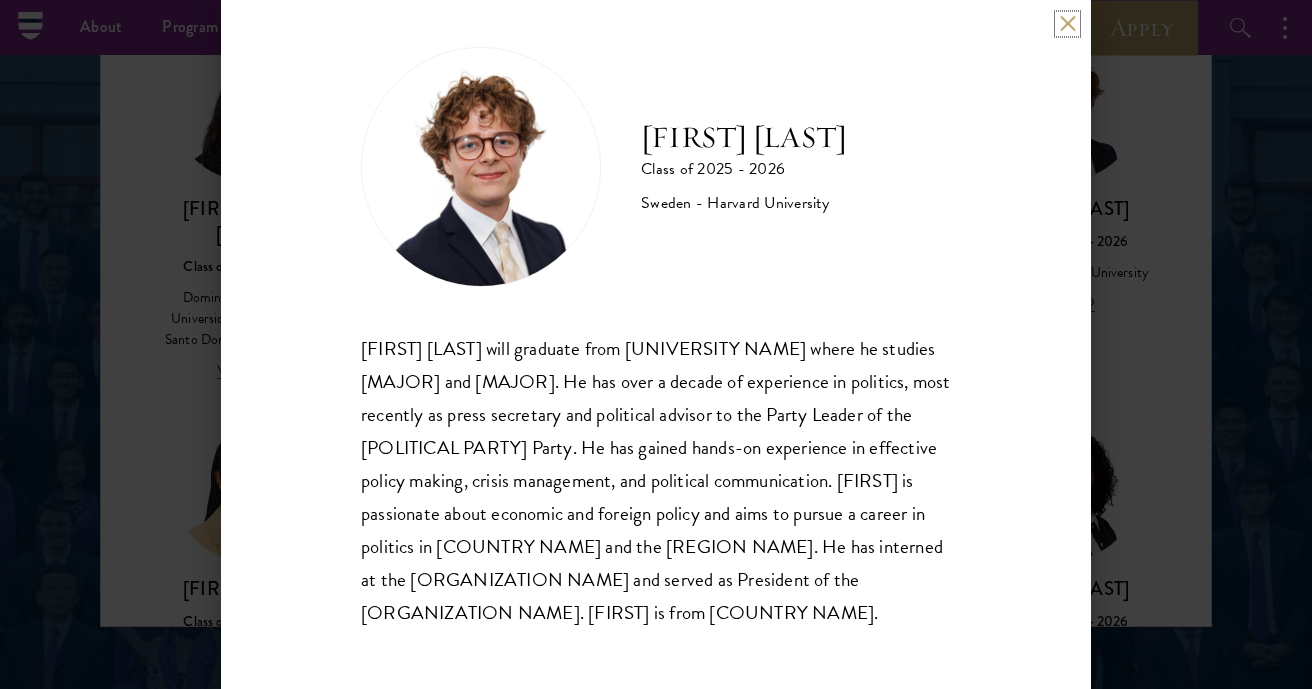 click at bounding box center [1067, 23] 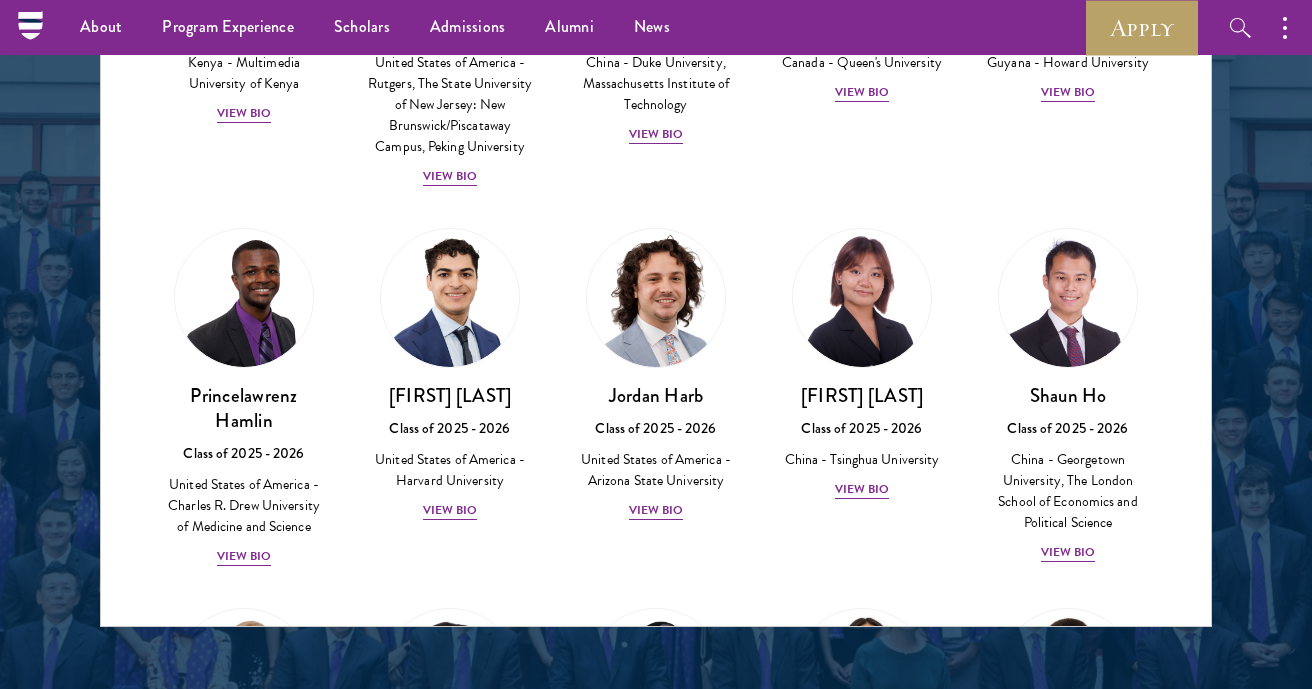 scroll, scrollTop: 3263, scrollLeft: 0, axis: vertical 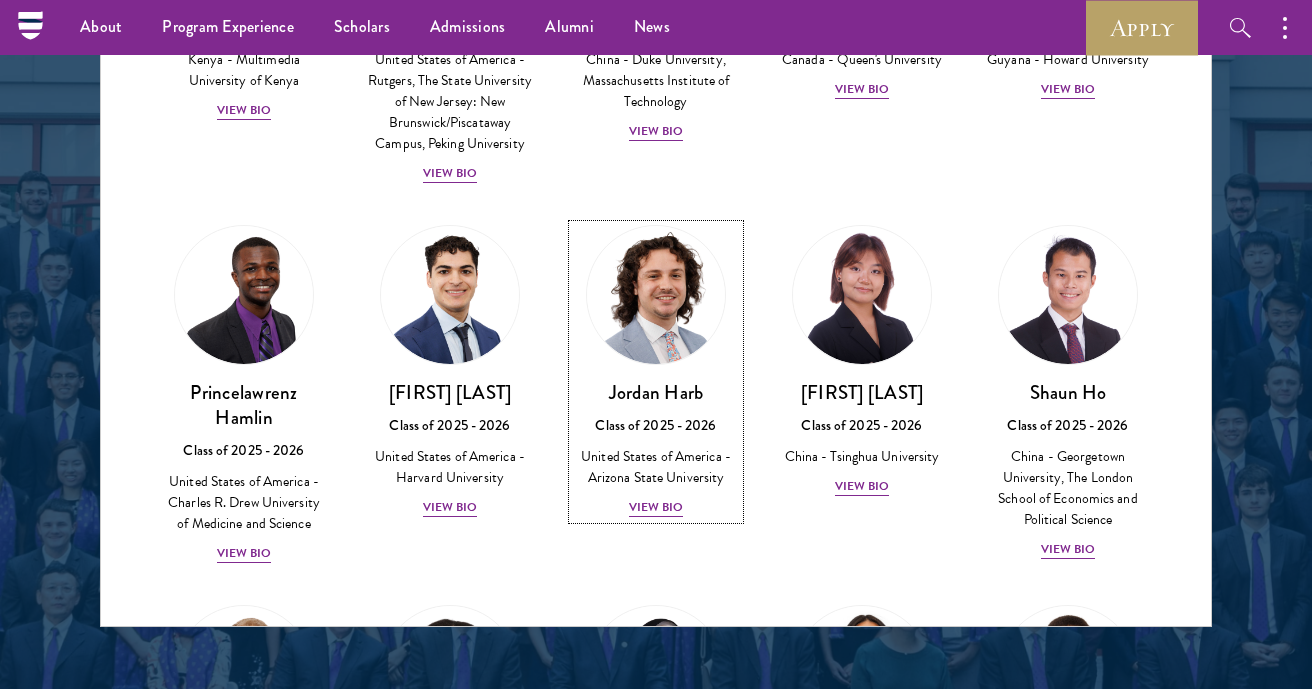 click on "[FIRST] [LAST]
Class of [YEAR] - [YEAR]
[COUNTRY] - [UNIVERSITY]
View Bio" at bounding box center (656, 372) 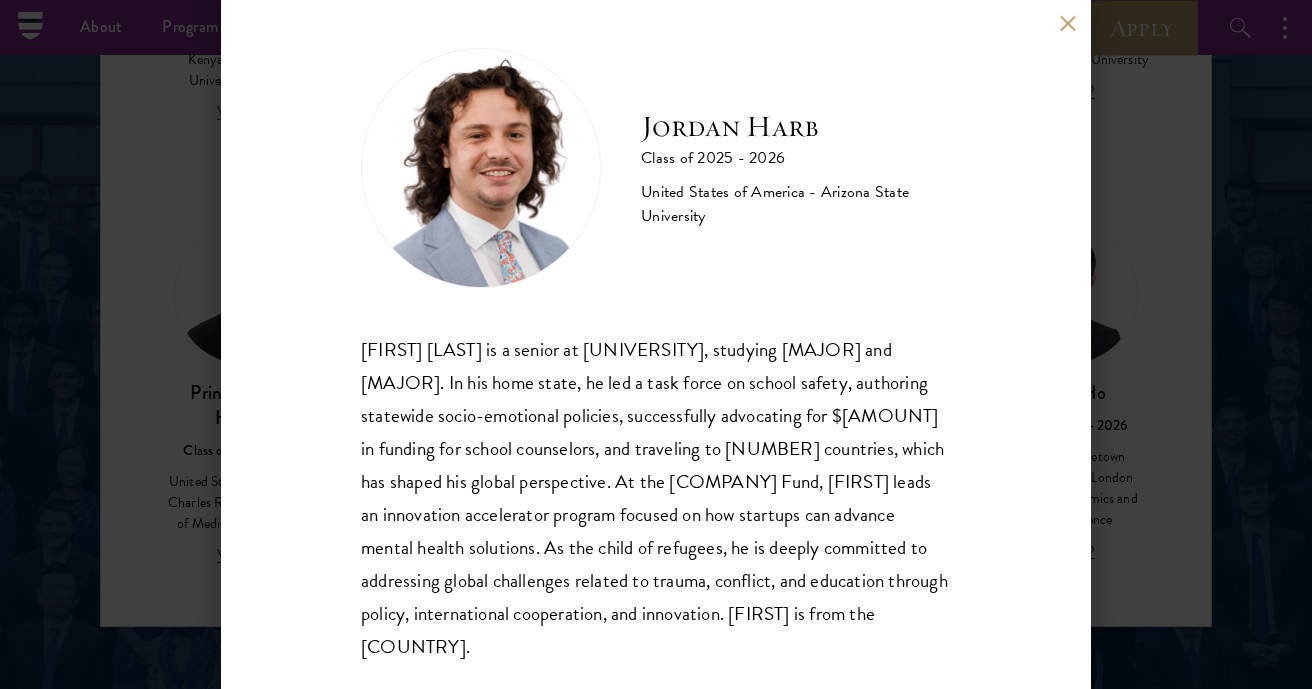 scroll, scrollTop: 17, scrollLeft: 0, axis: vertical 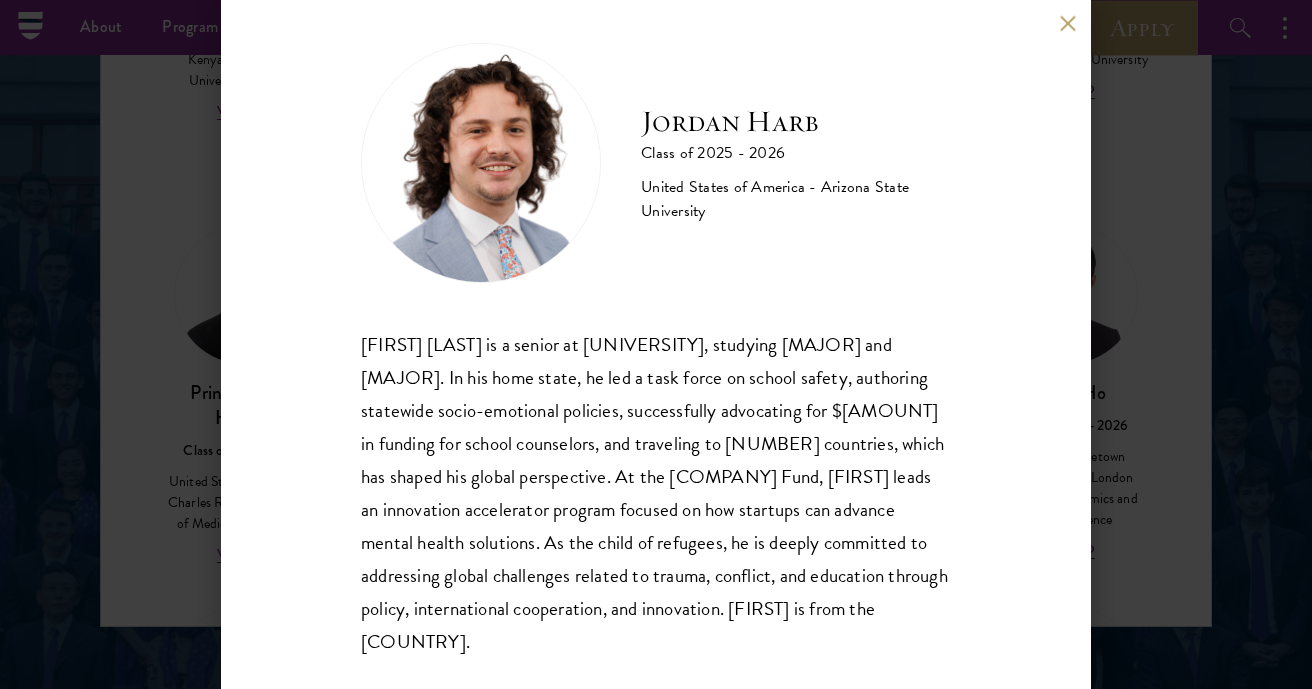 click at bounding box center (1067, 23) 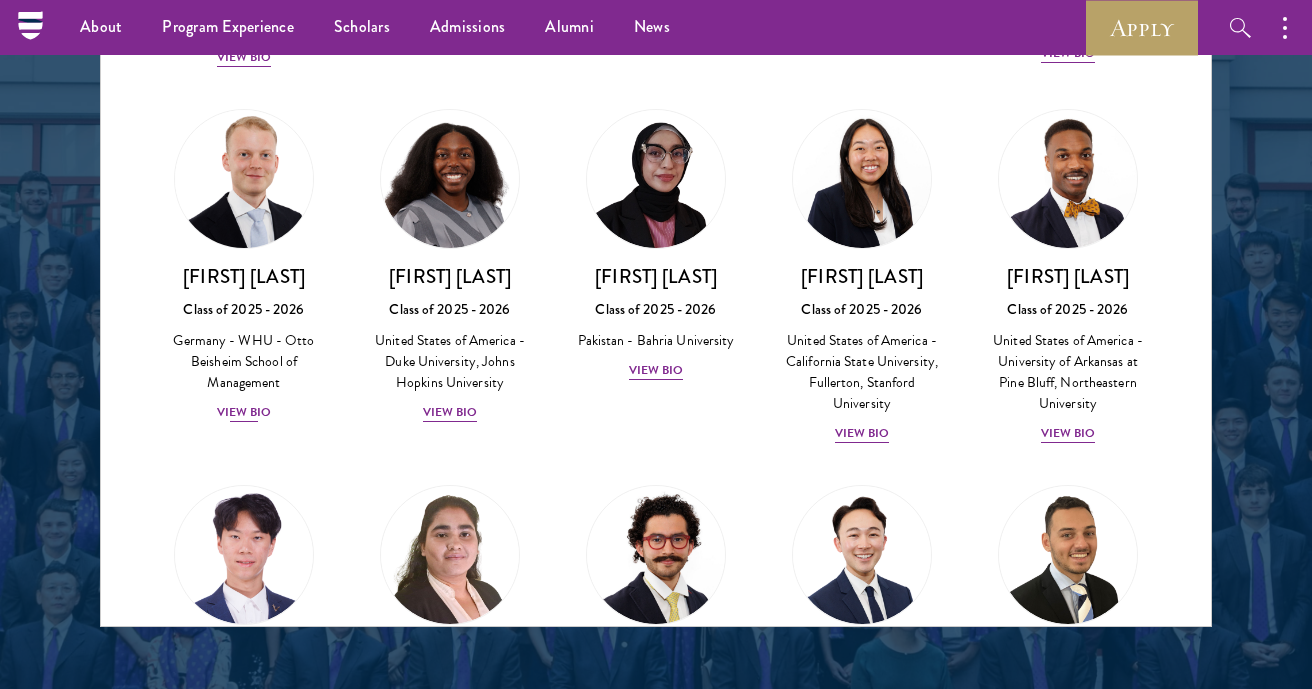 scroll, scrollTop: 3770, scrollLeft: 0, axis: vertical 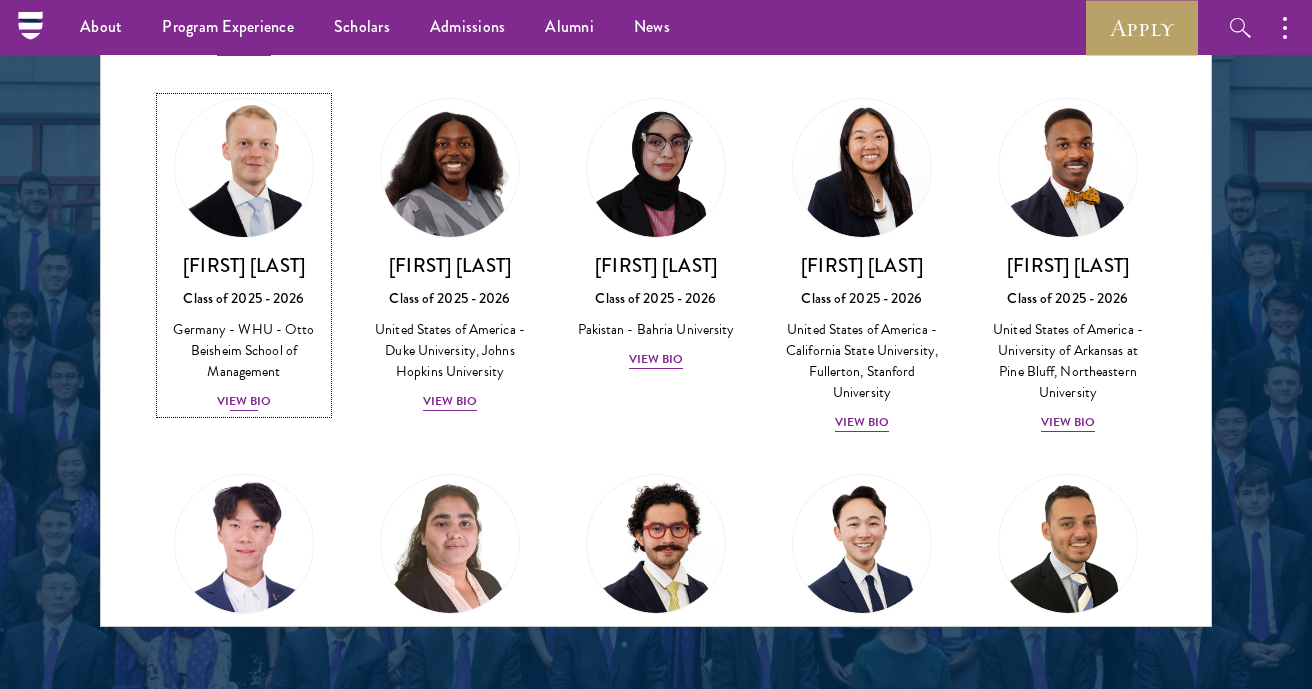 click at bounding box center [244, 168] 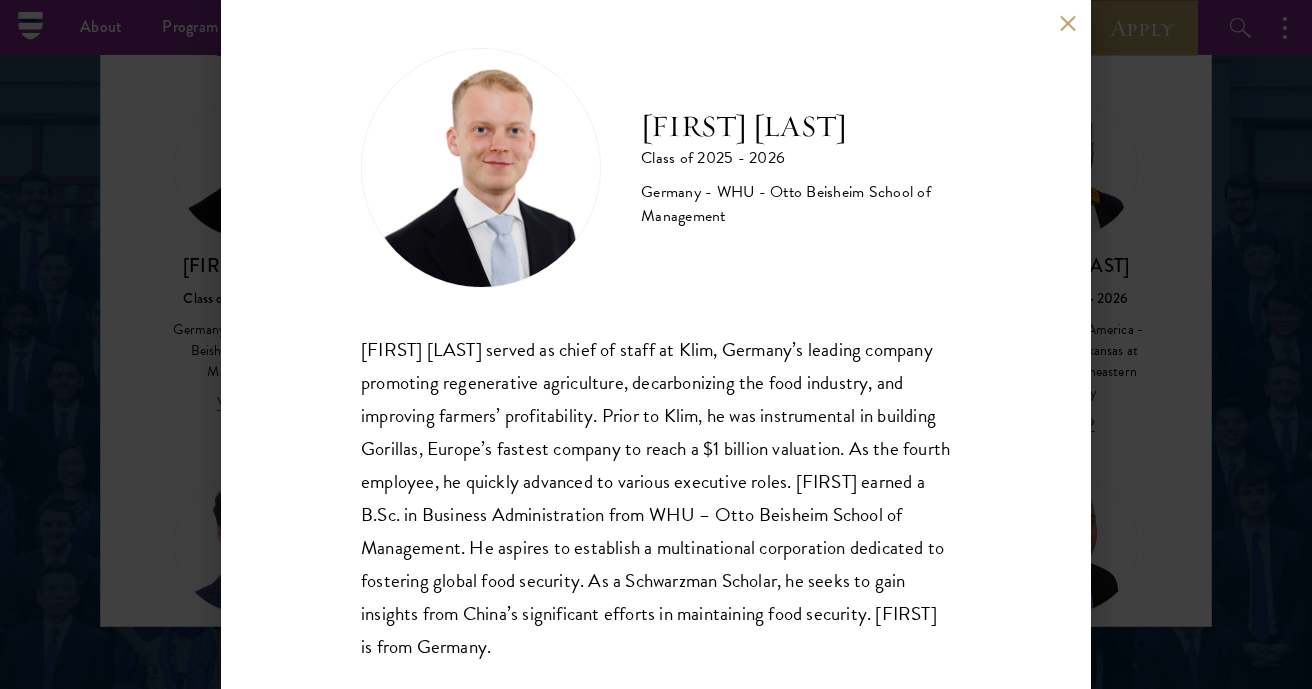 scroll, scrollTop: 18, scrollLeft: 0, axis: vertical 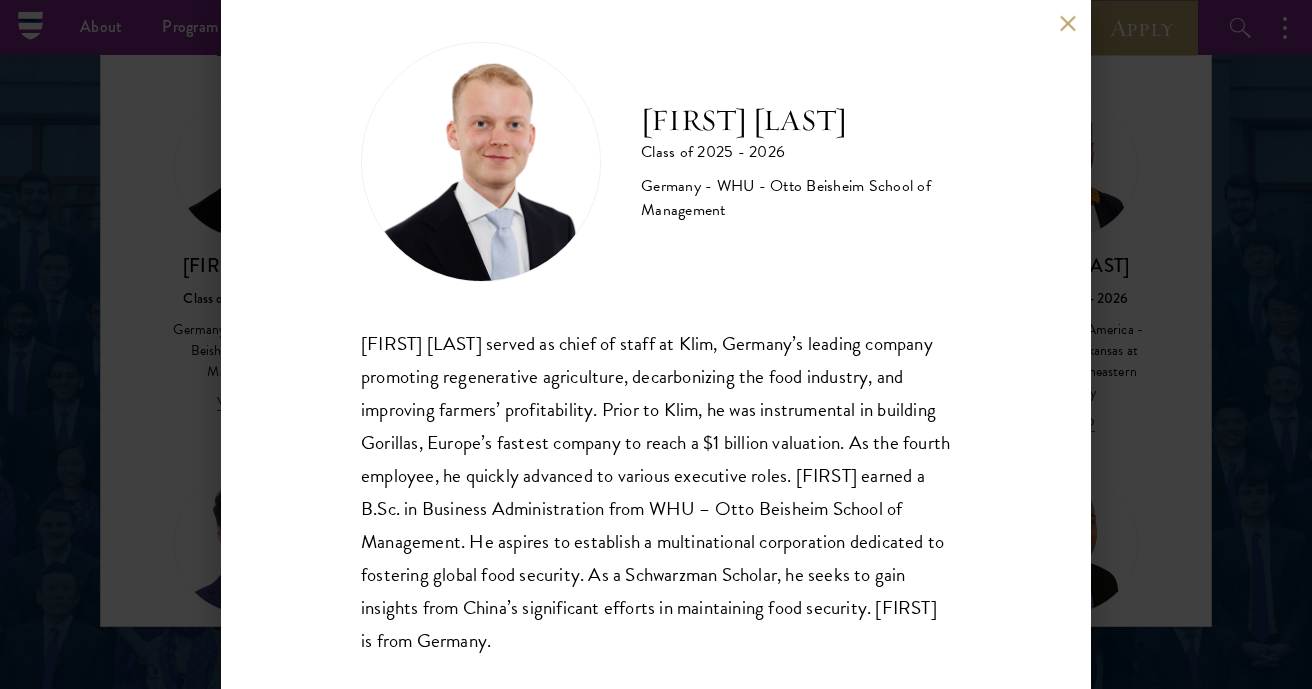 click on "[FIRST] [LAST] served as chief of staff at [COMPANY NAME], [COUNTRY NAME]’s leading company promoting regenerative agriculture, decarbonizing the food industry, and improving farmers’ profitability. Prior to [COMPANY NAME], he was instrumental in building [COMPANY NAME], [REGION NAME]’s fastest company to reach a $[NUMBER] billion valuation. As the fourth employee, he quickly advanced to various executive roles. [FIRST] earned a B.Sc. in [MAJOR] from [UNIVERSITY NAME]. He aspires to establish a multinational corporation dedicated to fostering global food security. As a Schwarzman Scholar, he seeks to gain insights from [COUNTRY NAME]’s significant efforts in maintaining food security. [FIRST] is from [COUNTRY NAME]." at bounding box center [656, 344] 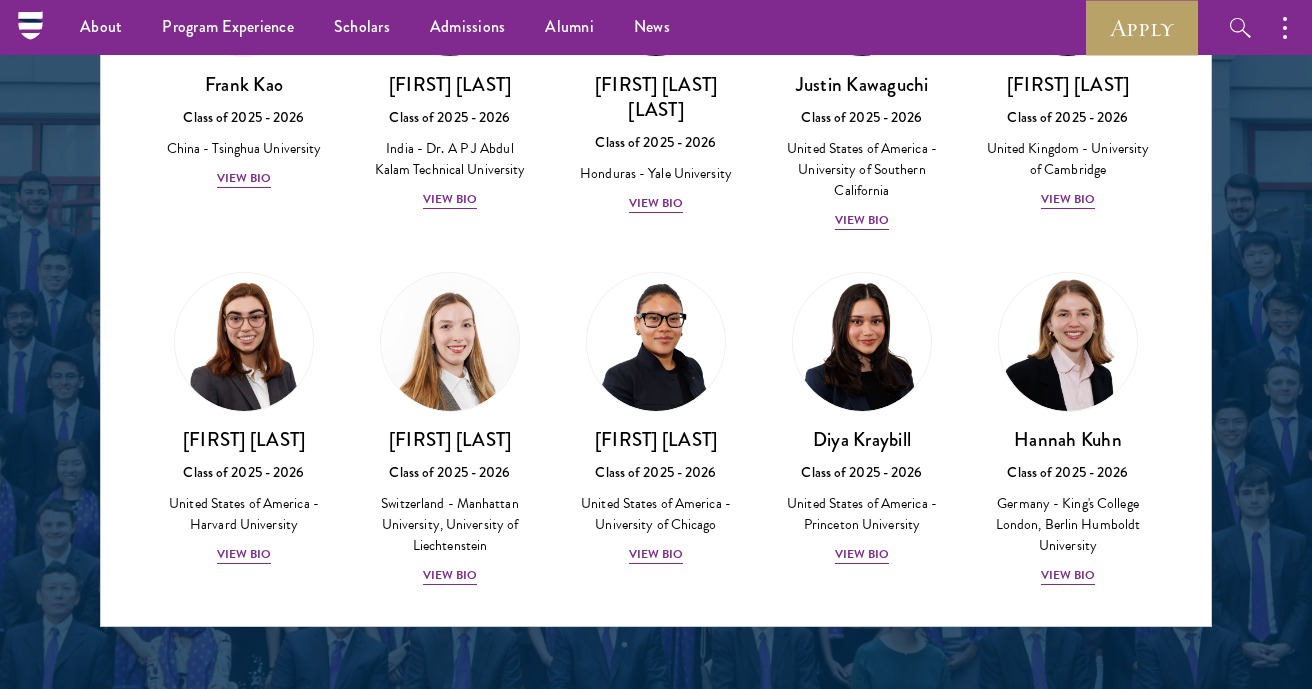 scroll, scrollTop: 4333, scrollLeft: 0, axis: vertical 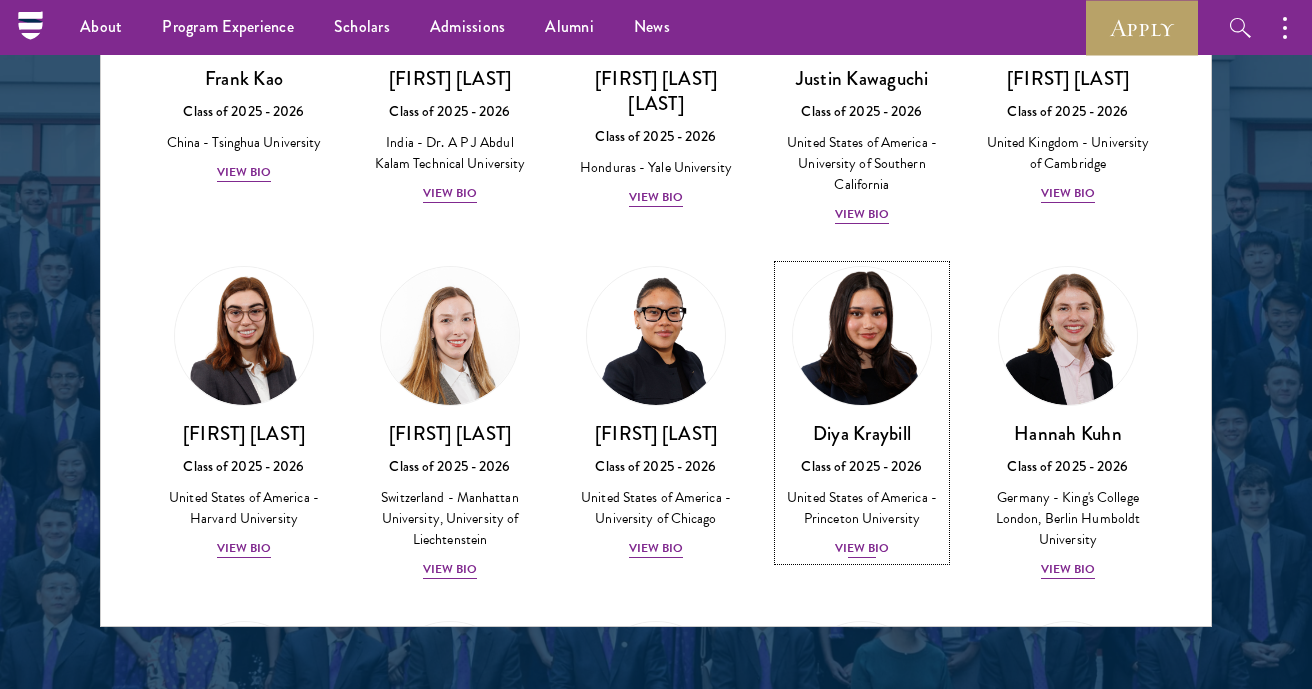 click at bounding box center [862, 336] 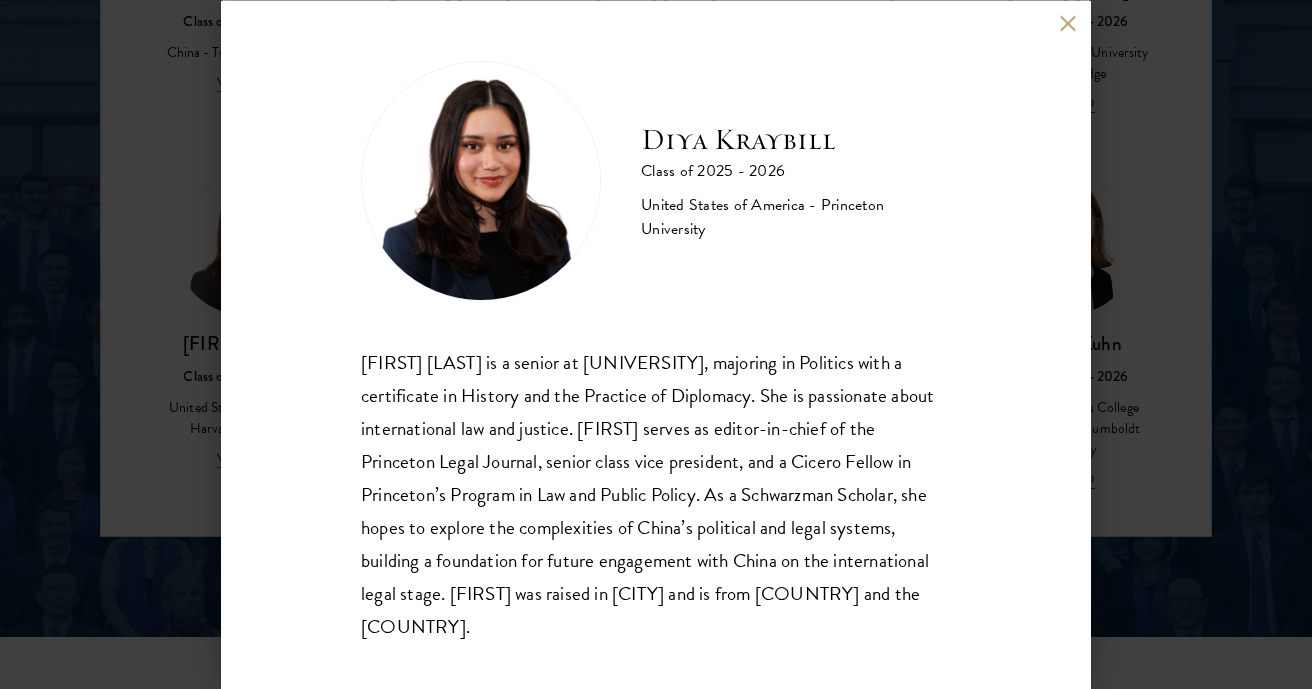 scroll, scrollTop: 2671, scrollLeft: 0, axis: vertical 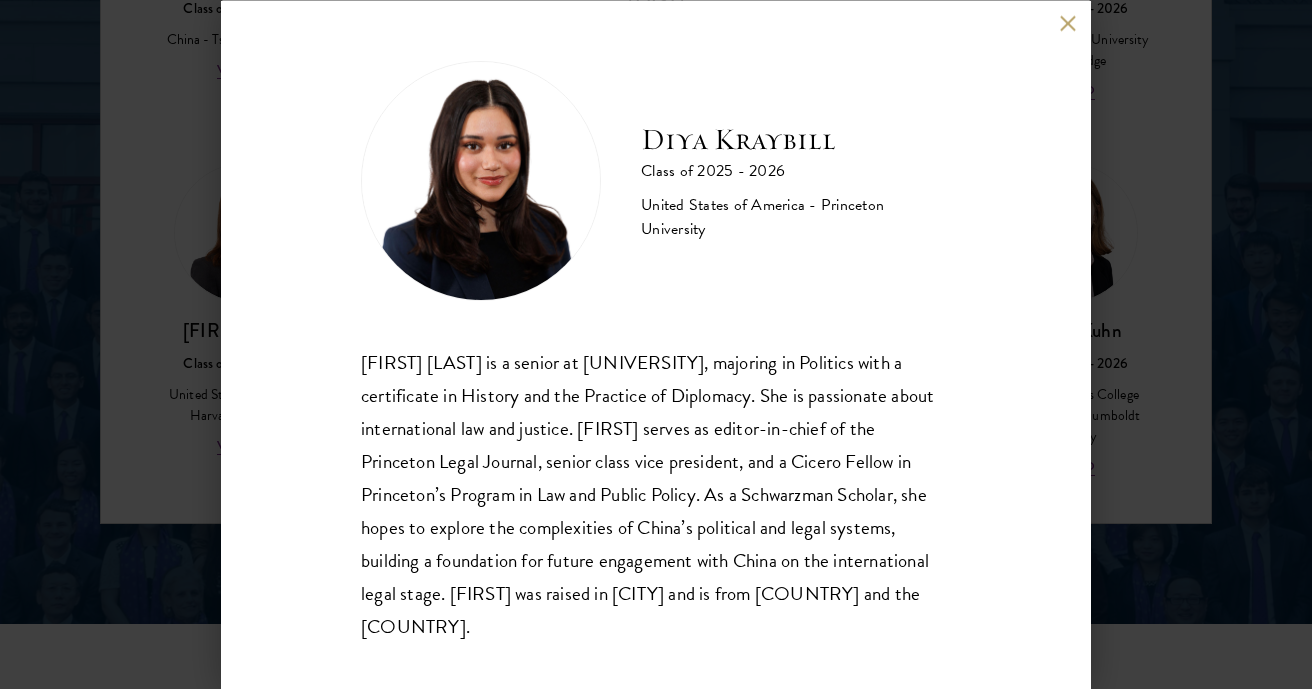 click on "[FIRST] [LAST] is a senior at [UNIVERSITY NAME], majoring in [MAJOR] with a certificate in [MAJOR] and [MAJOR]. She is passionate about international law and justice. [FIRST] serves as editor-in-chief of the [PUBLICATION NAME], senior class vice president, and a [AWARD NAME] Fellow in [UNIVERSITY NAME]'s [PROGRAM NAME]. As a [AWARD NAME] Scholar, she hopes to explore the complexities of [COUNTRY NAME]'s political and legal systems, building a foundation for future engagement with [COUNTRY NAME] on the international legal stage. [FIRST] was raised in [CITY NAME] and is from [COUNTRY NAME] and the [COUNTRY NAME]." at bounding box center (656, 344) 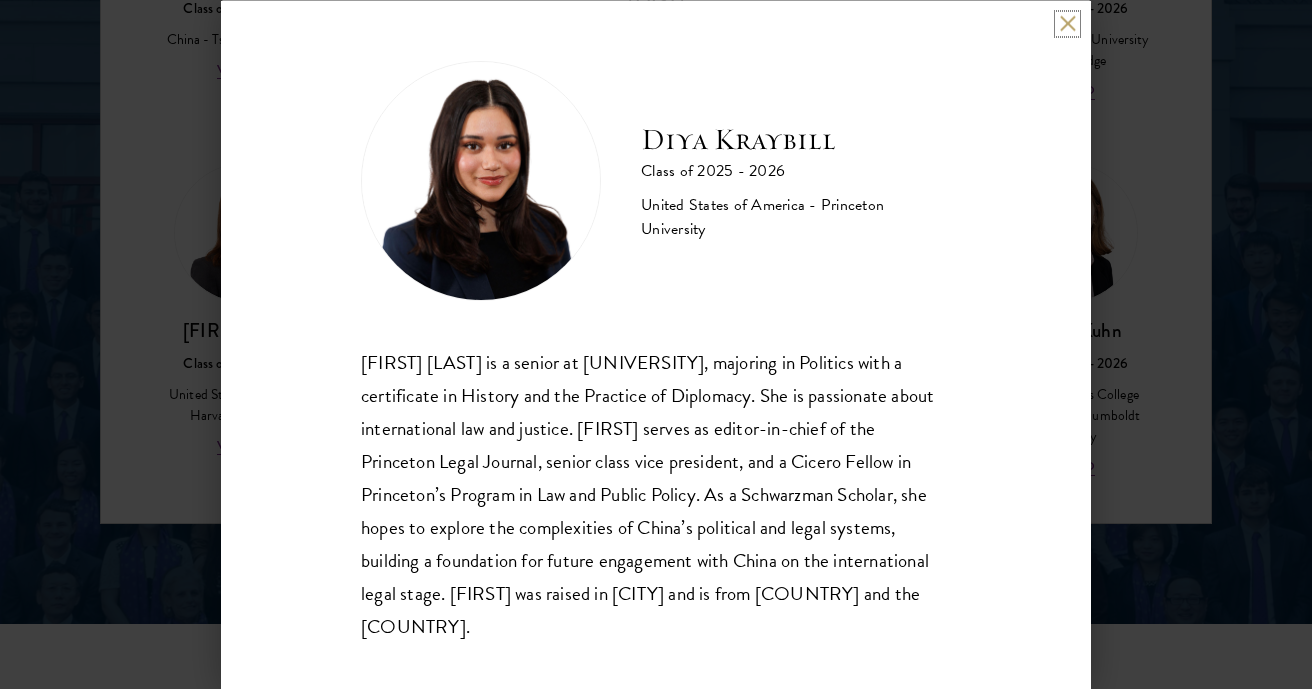click at bounding box center [1067, 23] 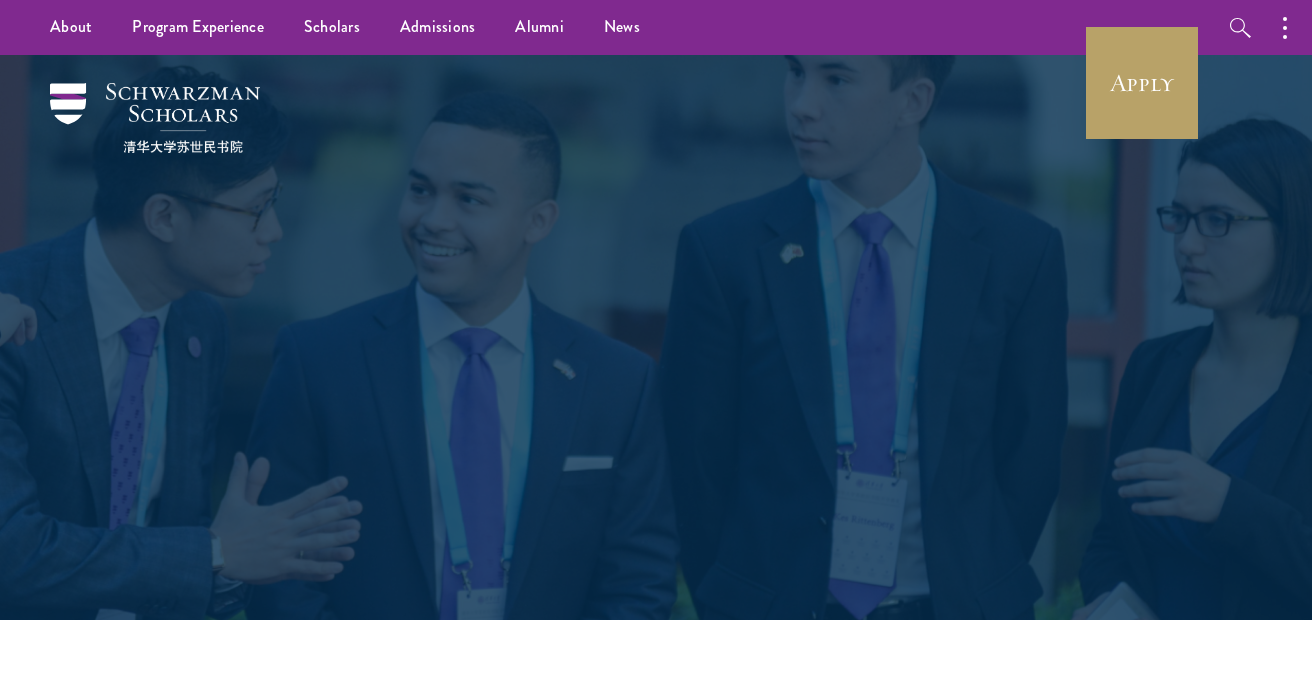 scroll, scrollTop: 0, scrollLeft: 0, axis: both 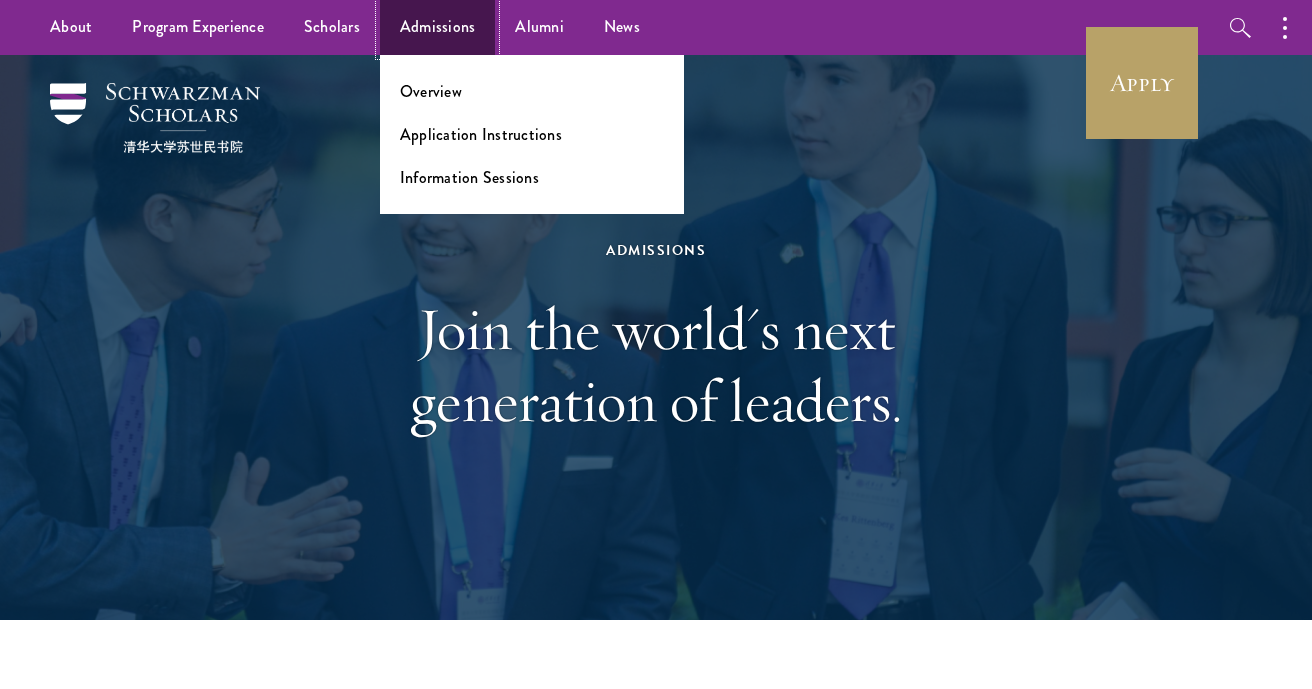 click on "Admissions" at bounding box center (438, 27) 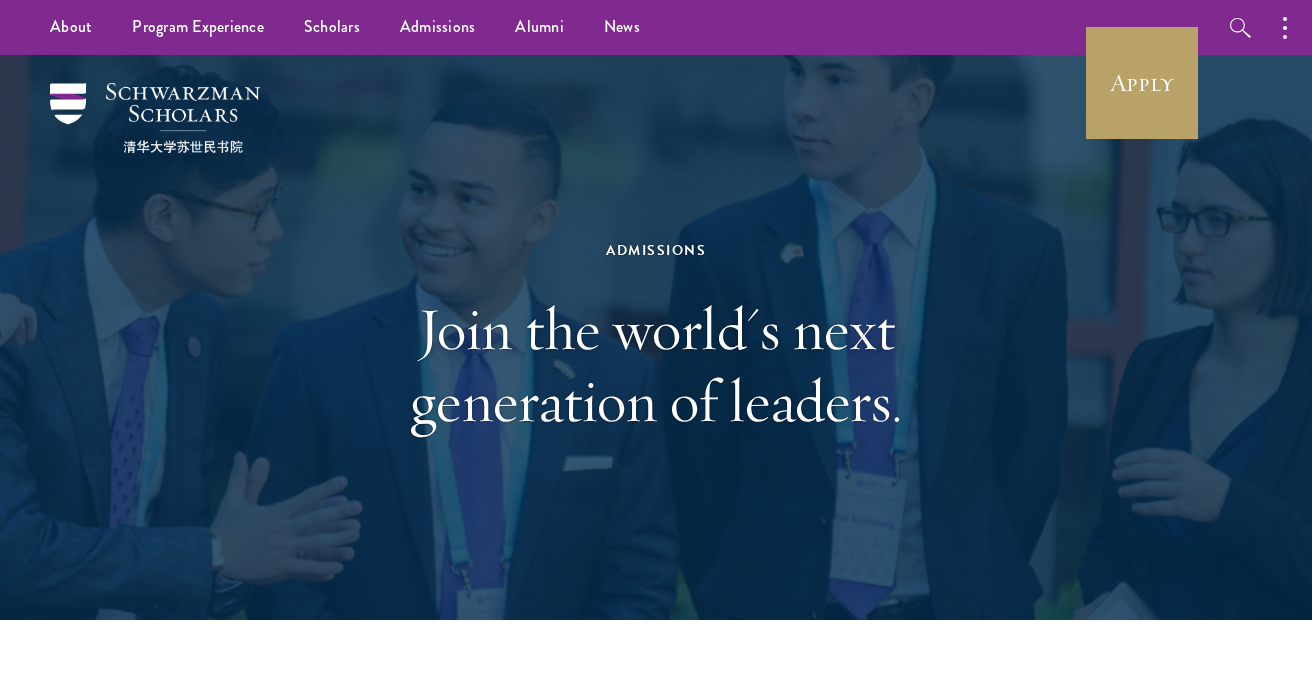 scroll, scrollTop: 0, scrollLeft: 0, axis: both 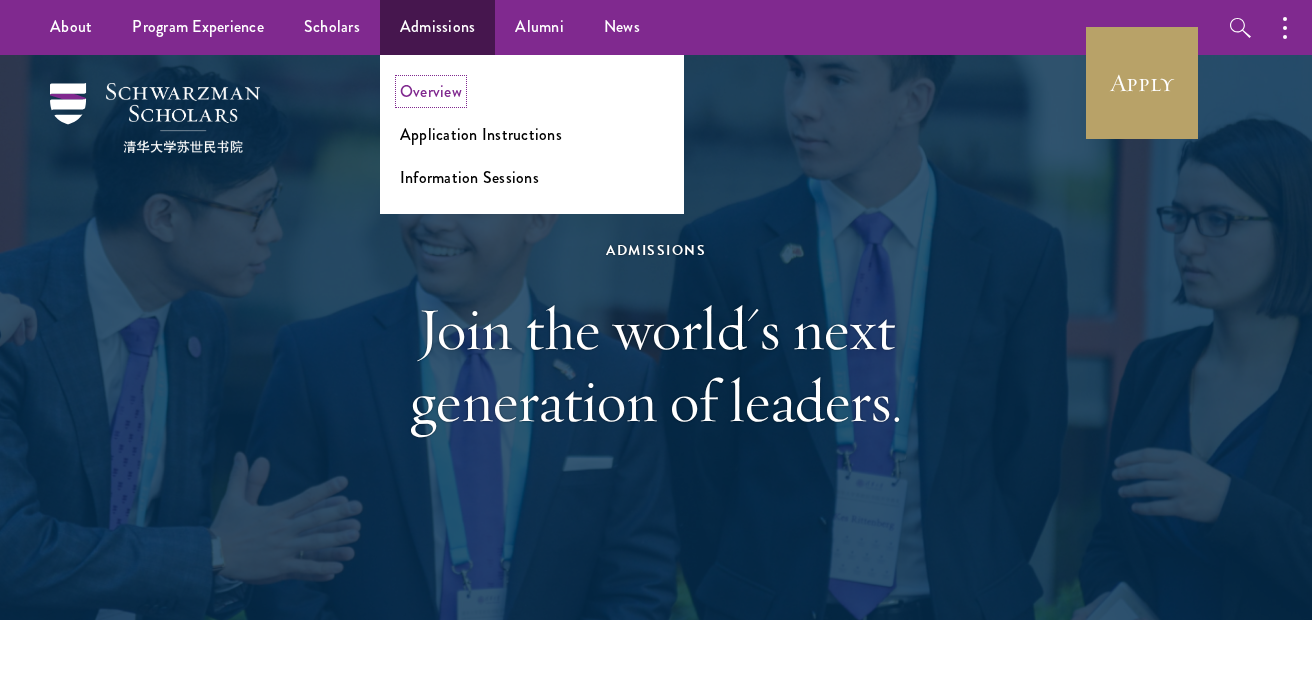 click on "Overview" at bounding box center (431, 91) 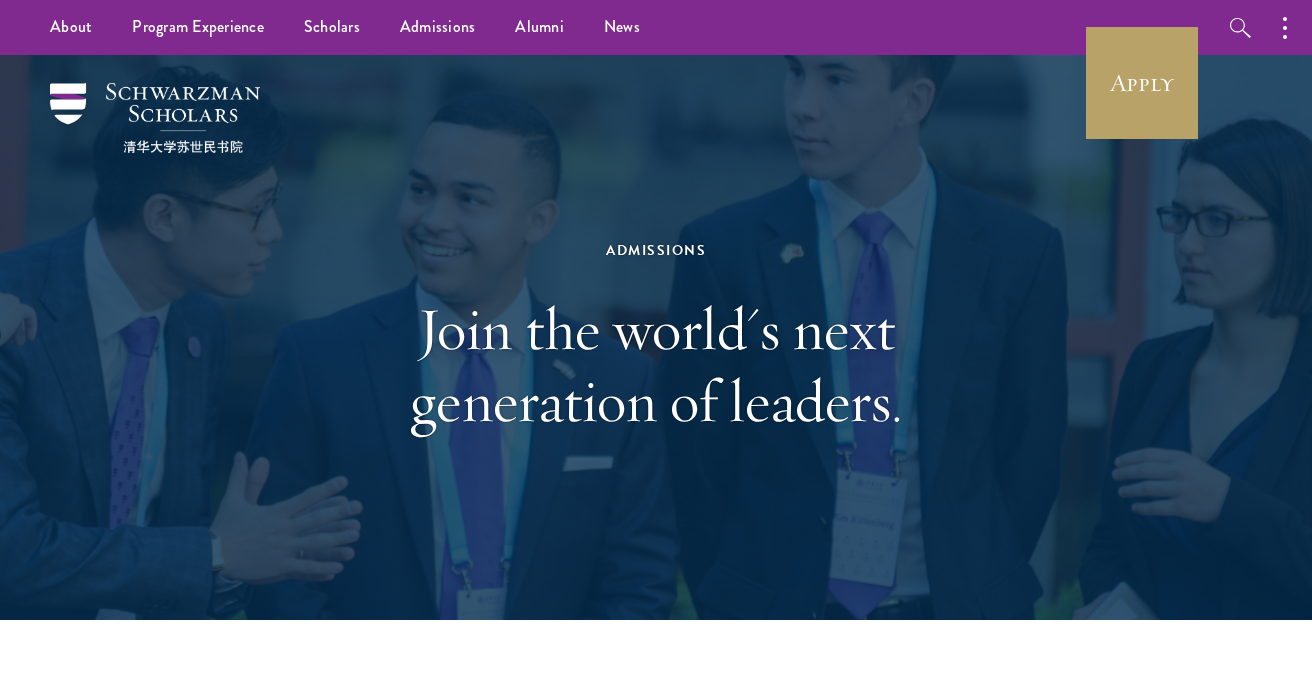 scroll, scrollTop: 0, scrollLeft: 0, axis: both 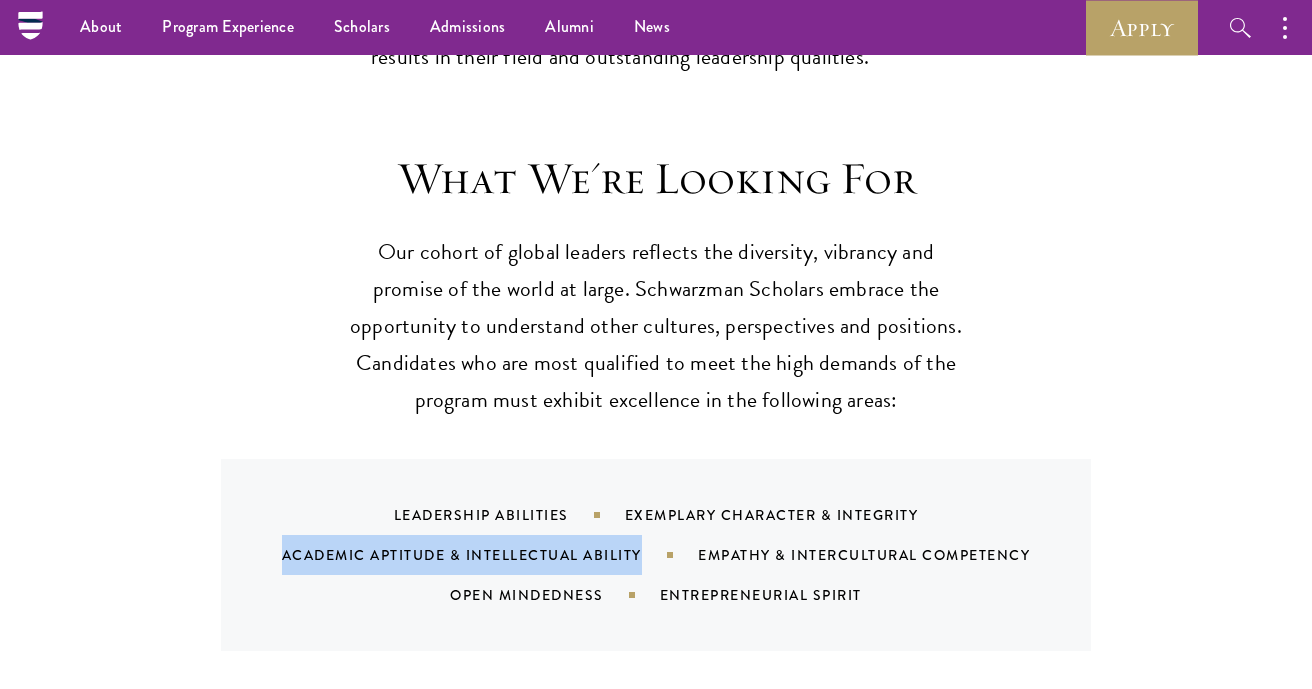 drag, startPoint x: 279, startPoint y: 557, endPoint x: 643, endPoint y: 557, distance: 364 